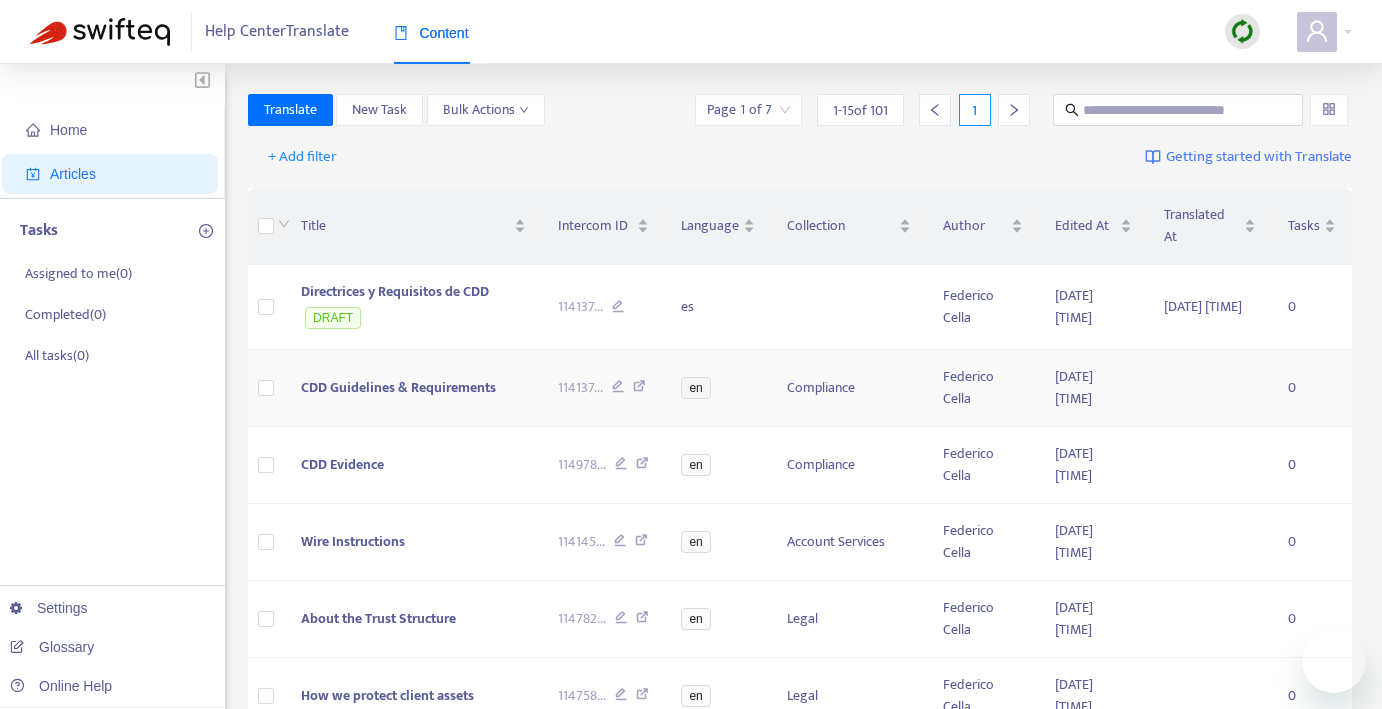 scroll, scrollTop: 0, scrollLeft: 0, axis: both 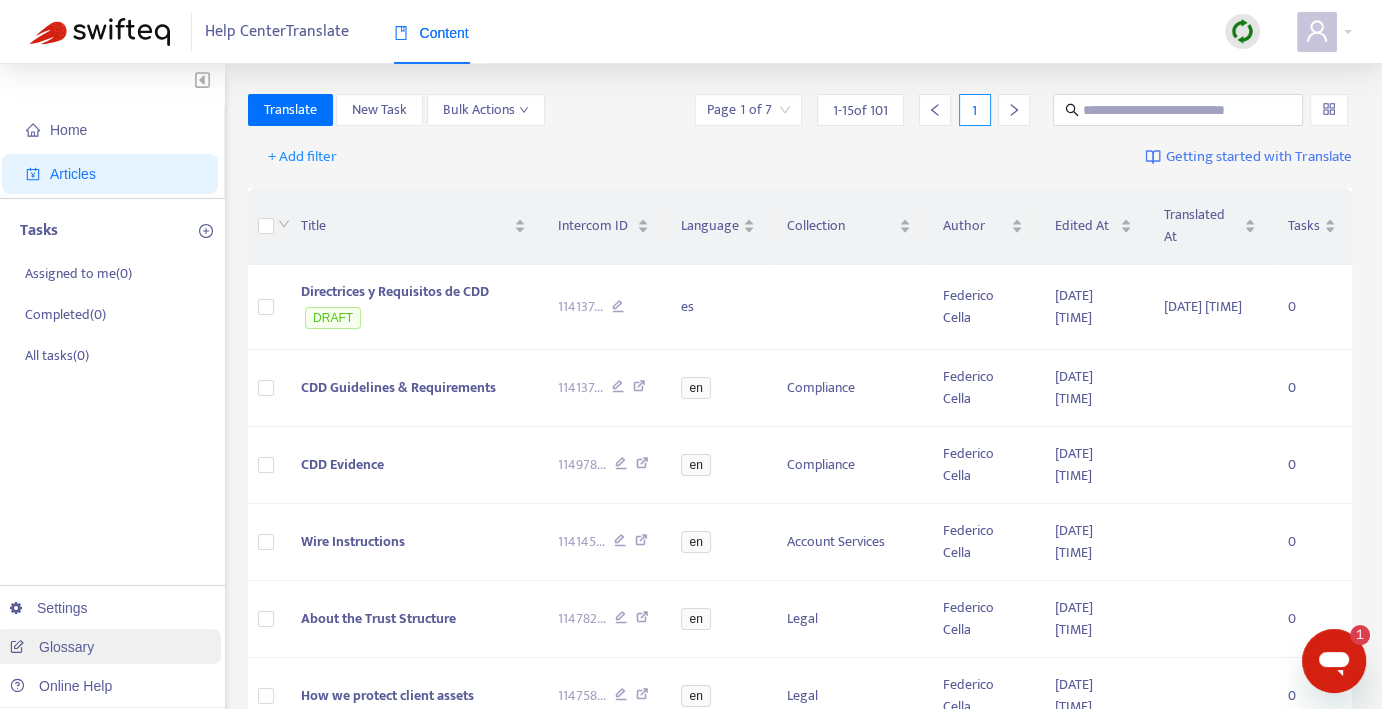 click on "Glossary" at bounding box center [52, 647] 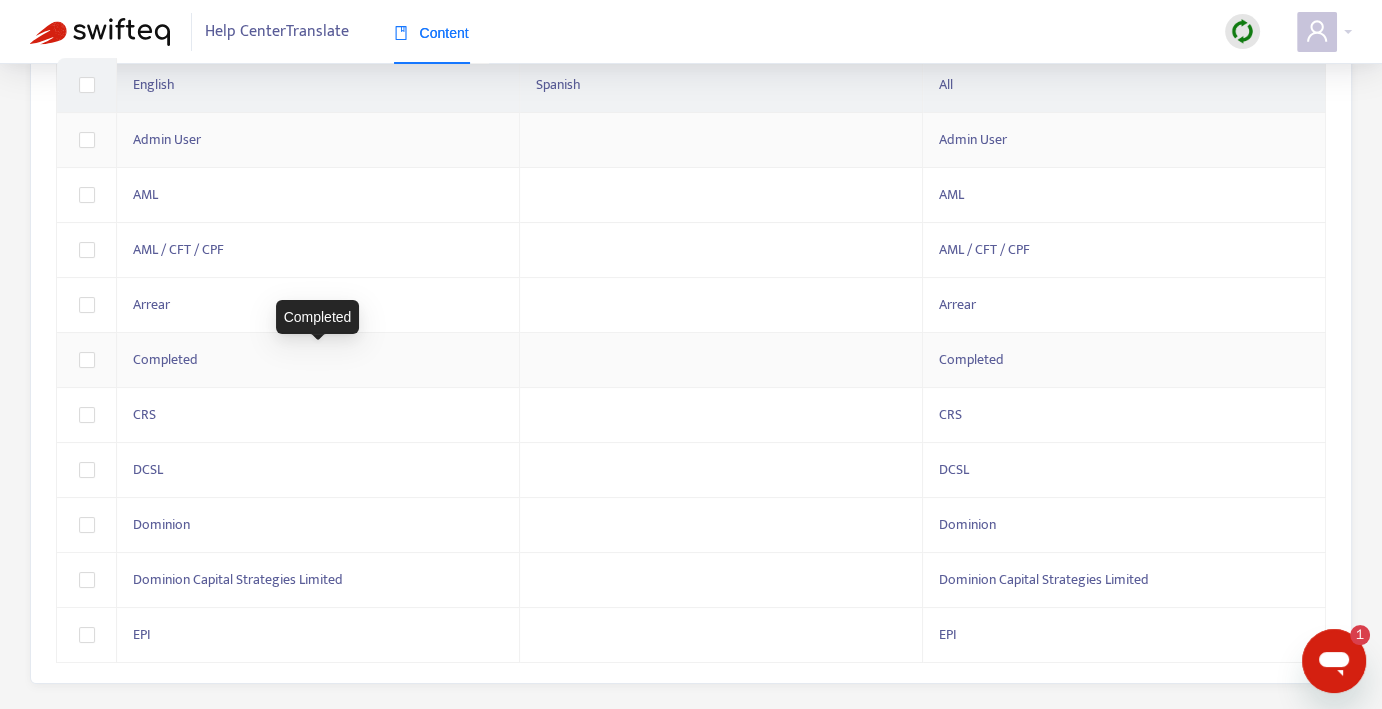 scroll, scrollTop: 0, scrollLeft: 0, axis: both 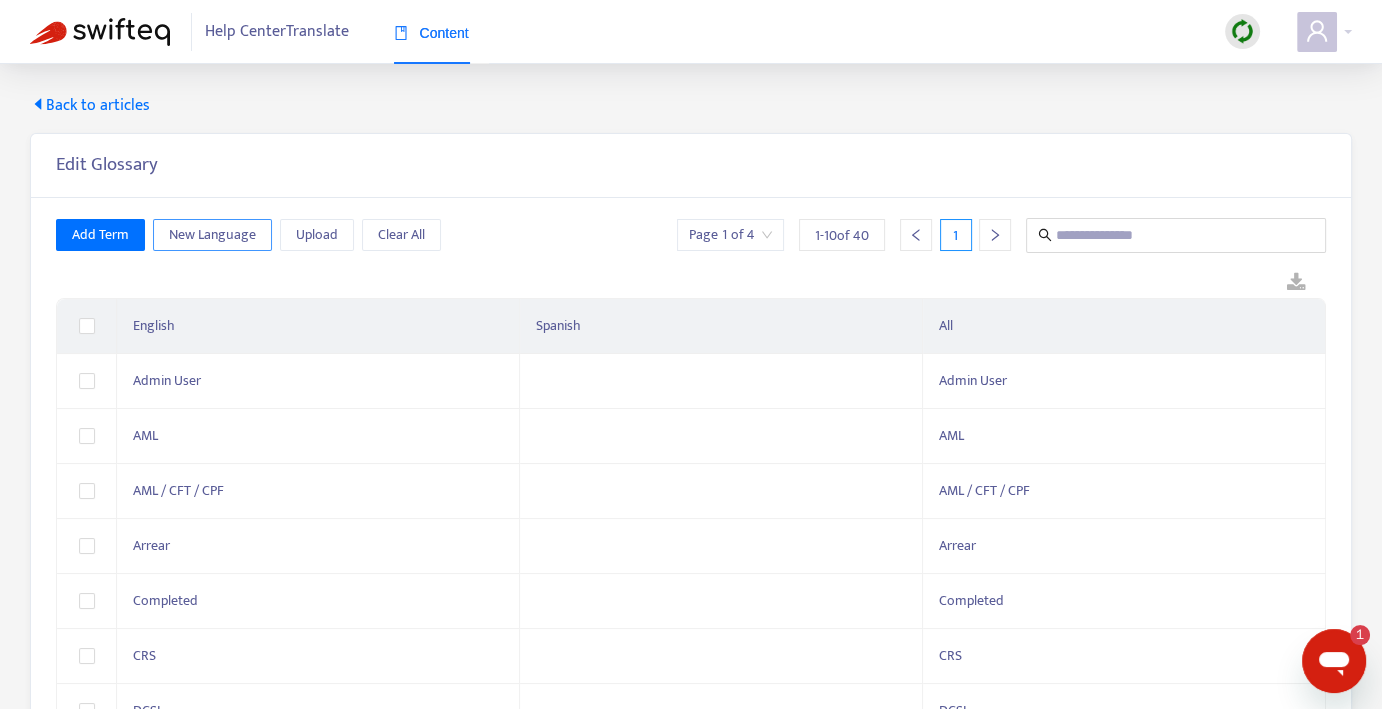 click on "New Language" at bounding box center [212, 235] 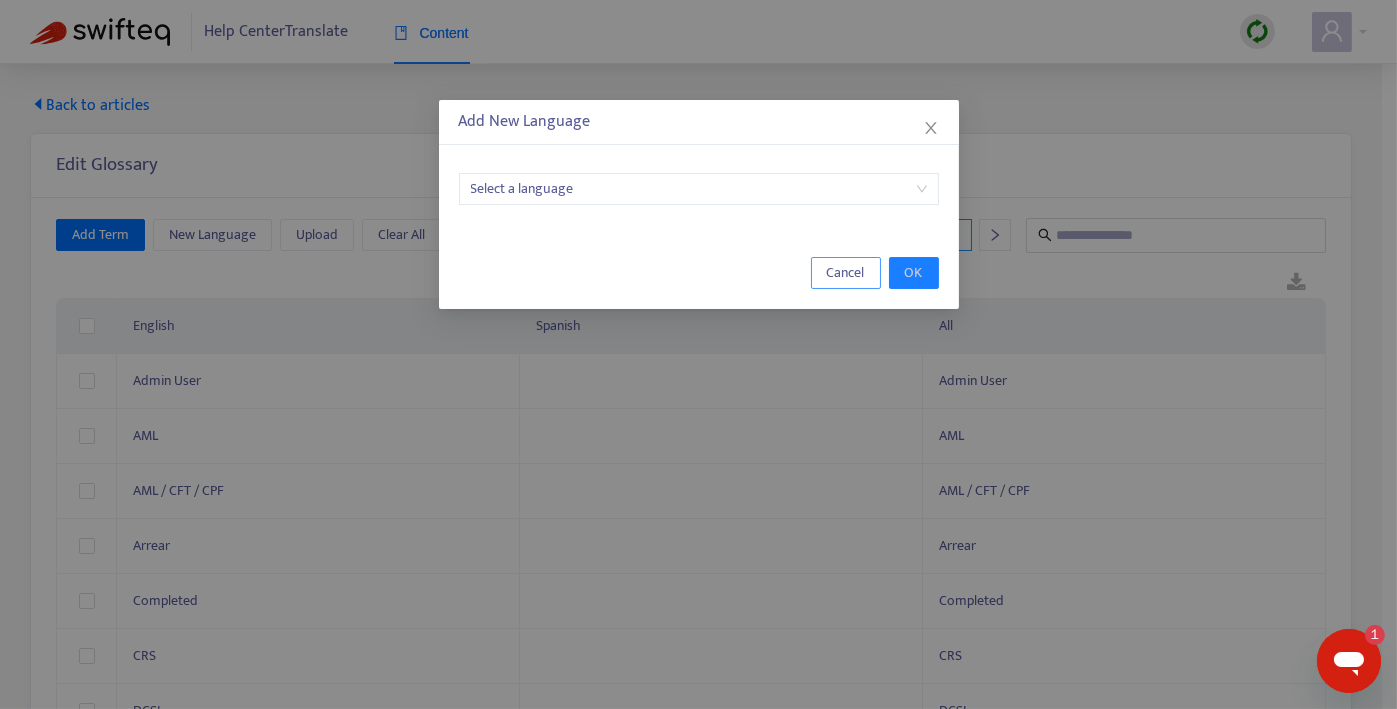 click on "Cancel" at bounding box center [846, 273] 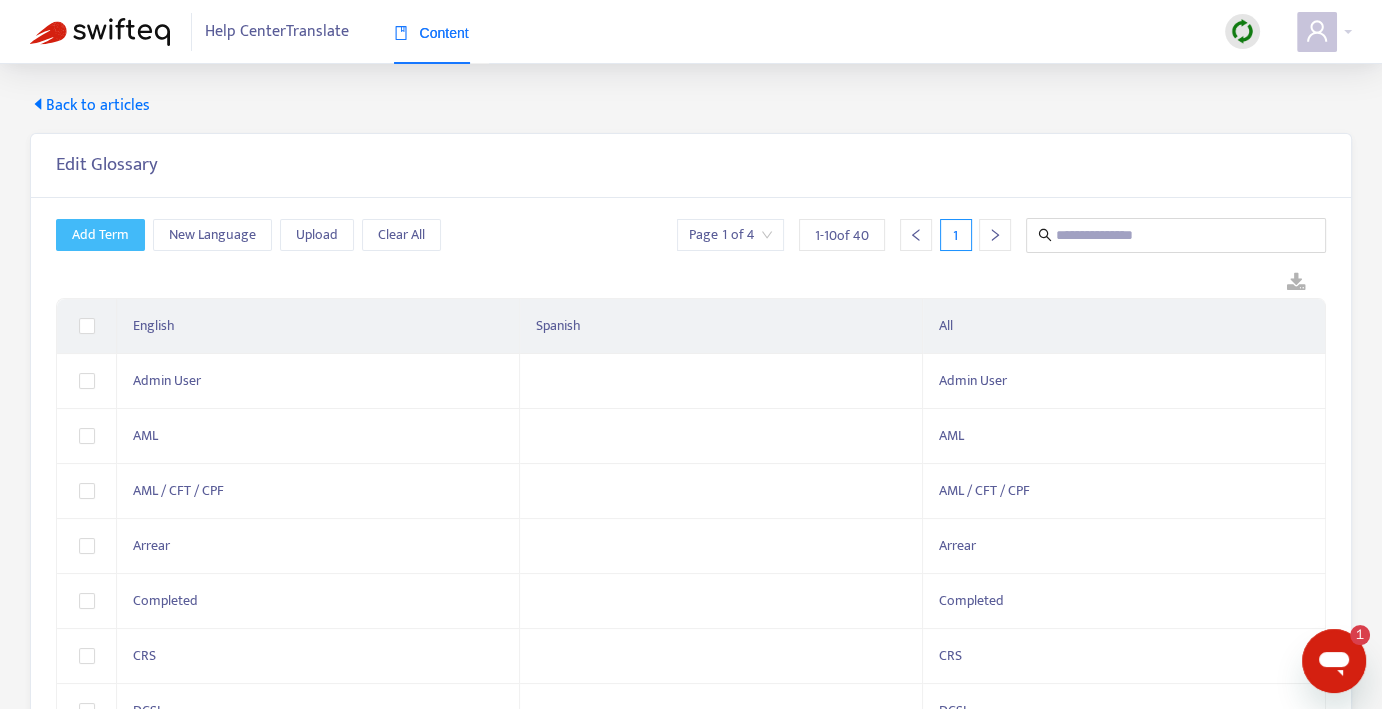 click on "Add Term" at bounding box center [100, 235] 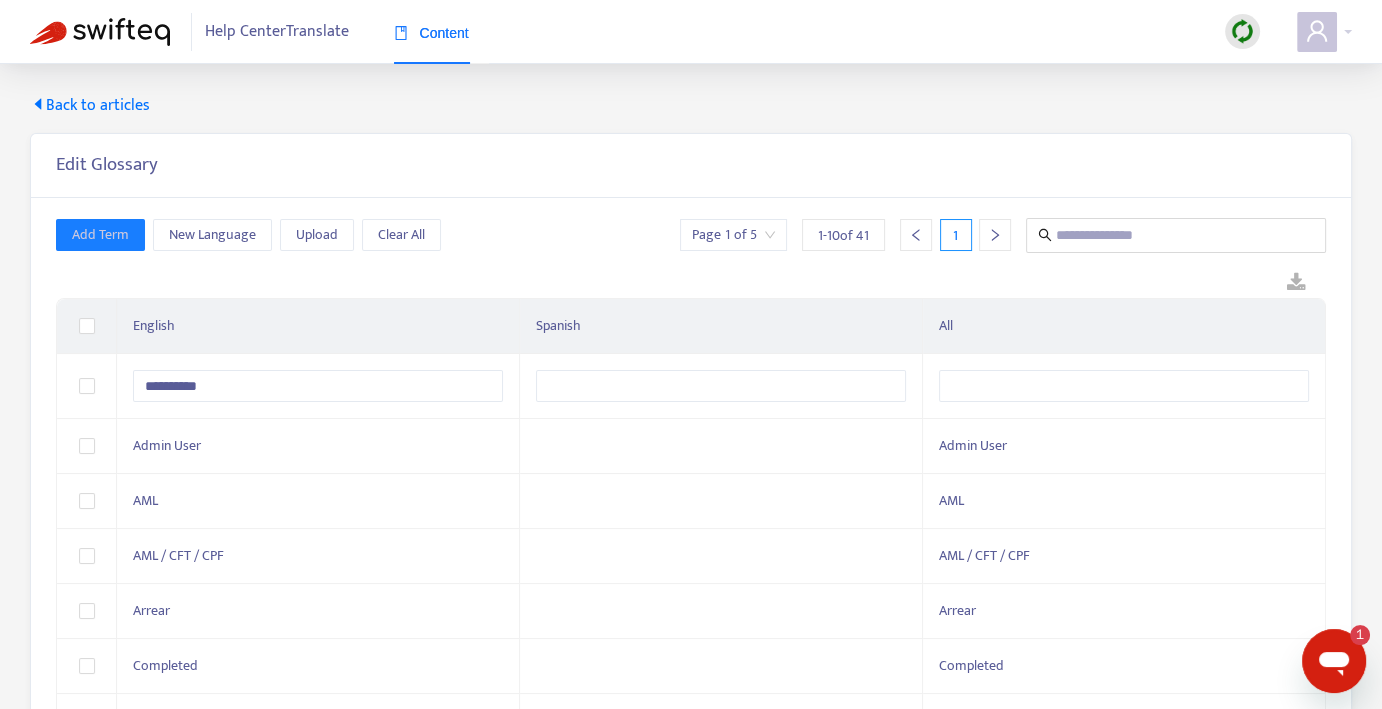 type on "**********" 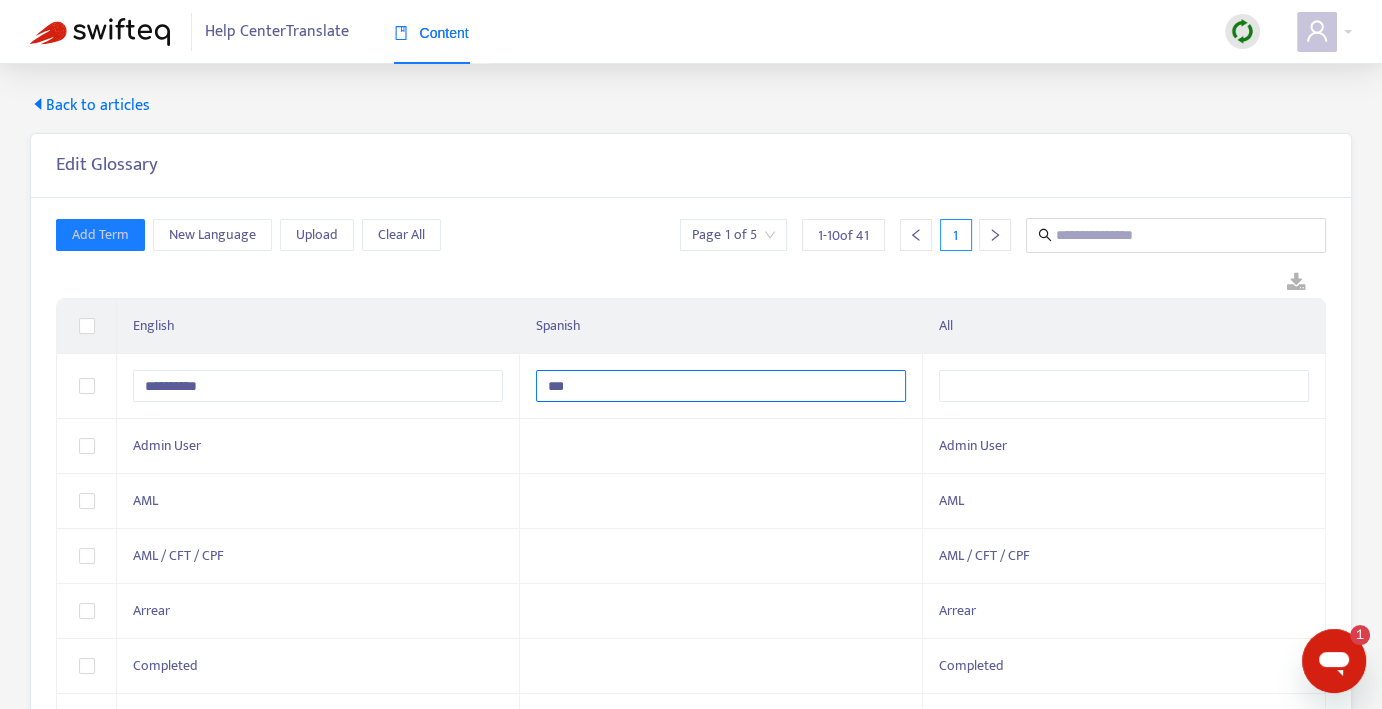 type on "****" 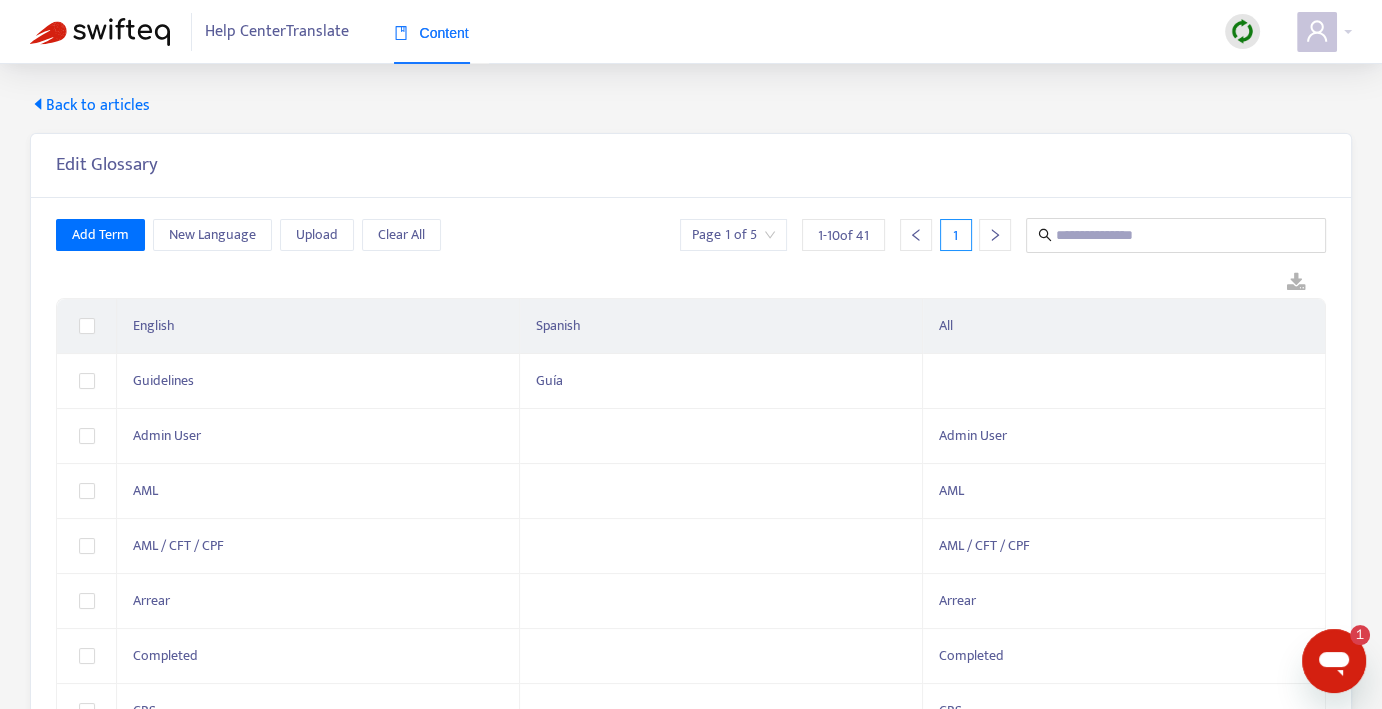 click at bounding box center (691, 283) 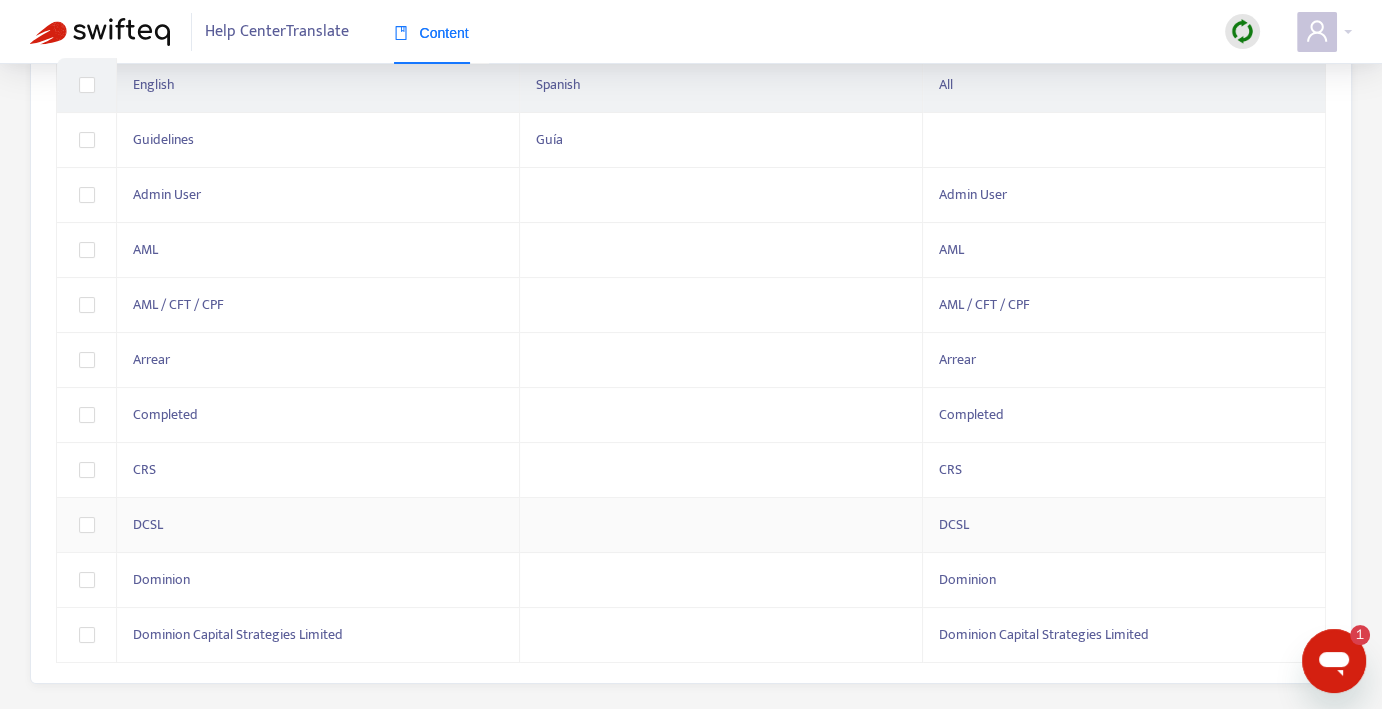 scroll, scrollTop: 0, scrollLeft: 0, axis: both 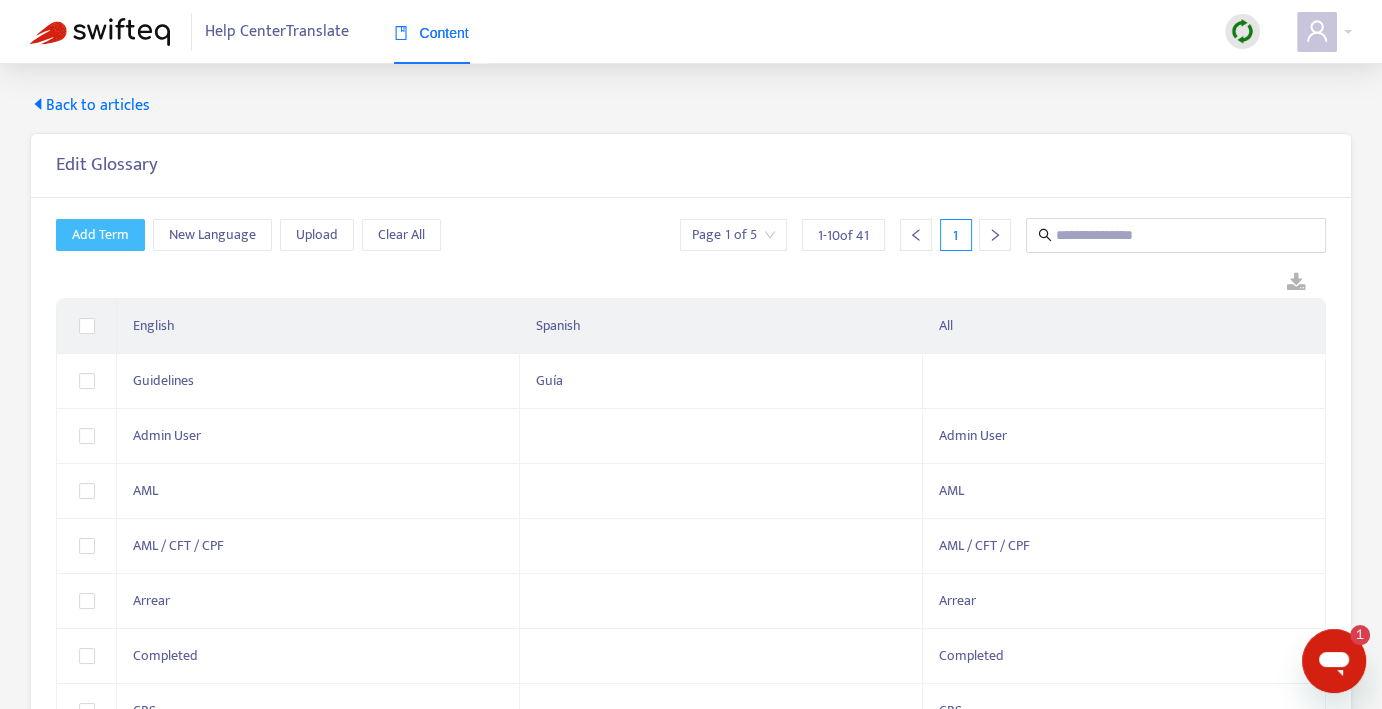 click on "Add Term" at bounding box center [100, 235] 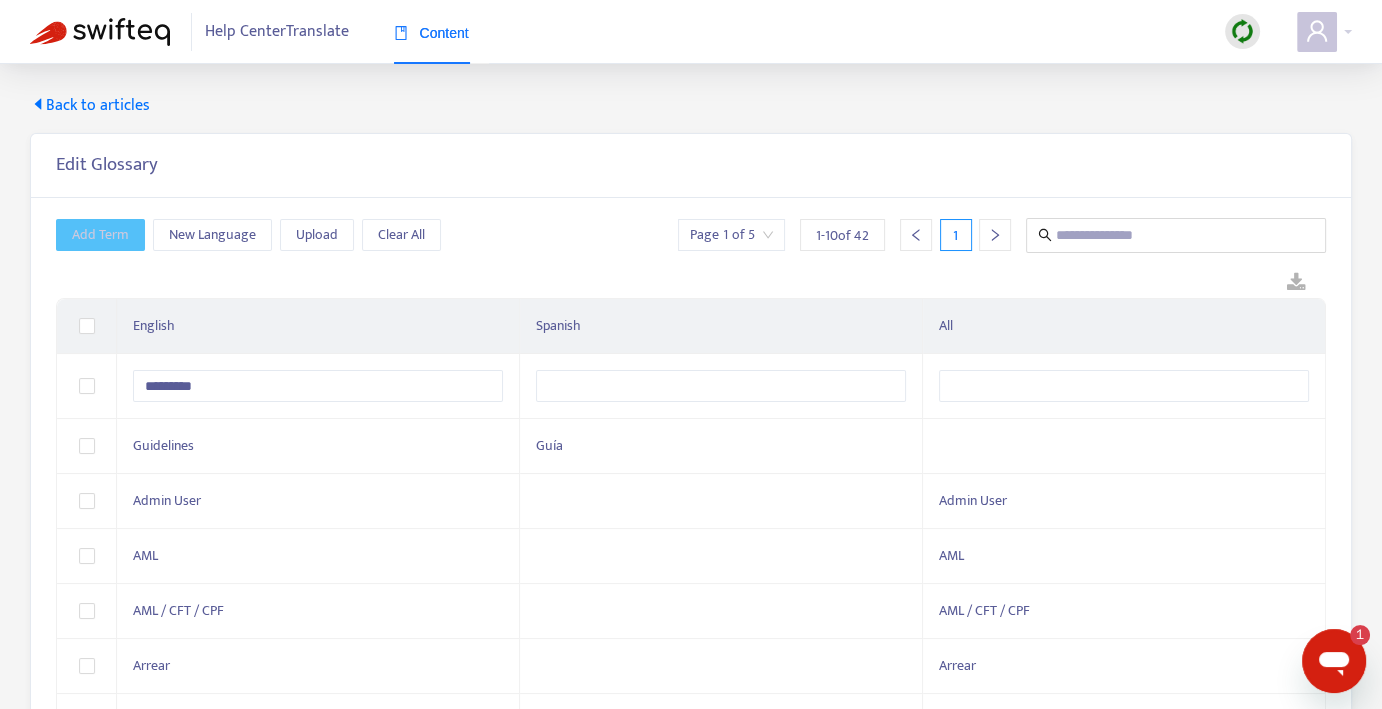 type on "*********" 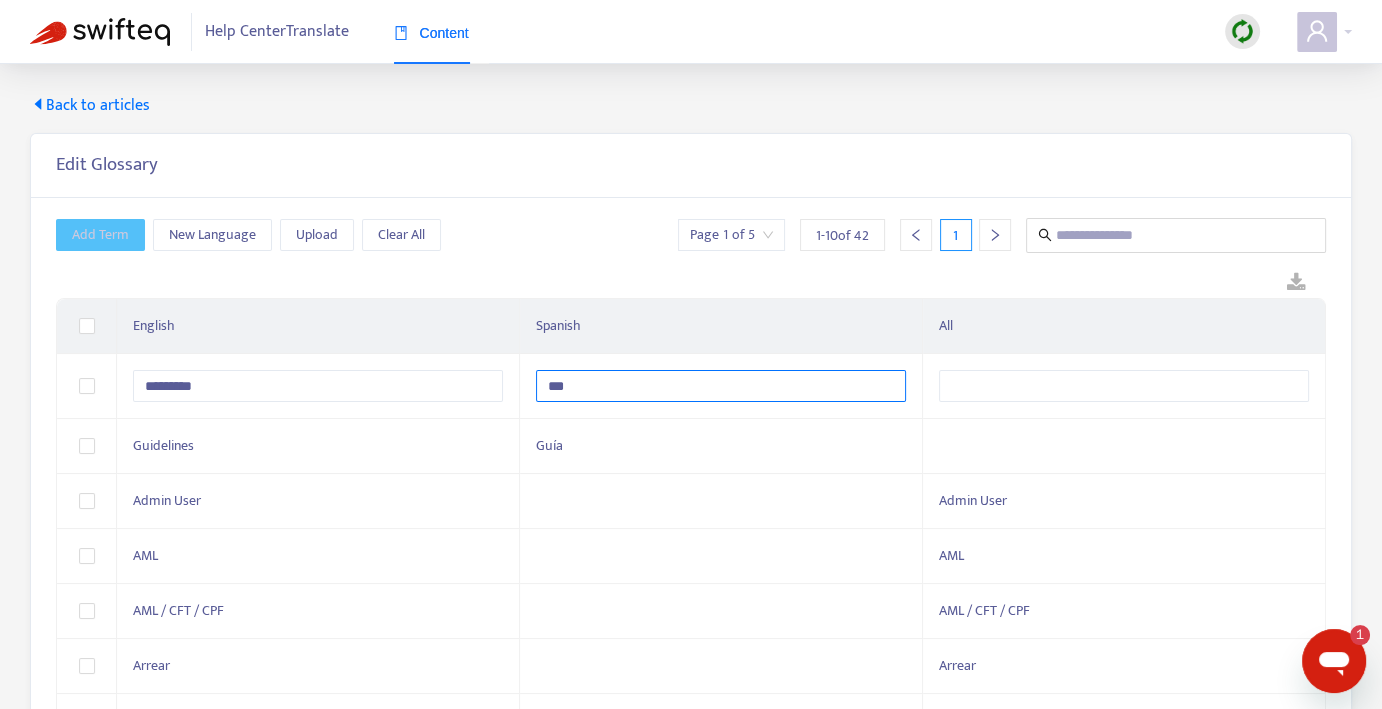type on "****" 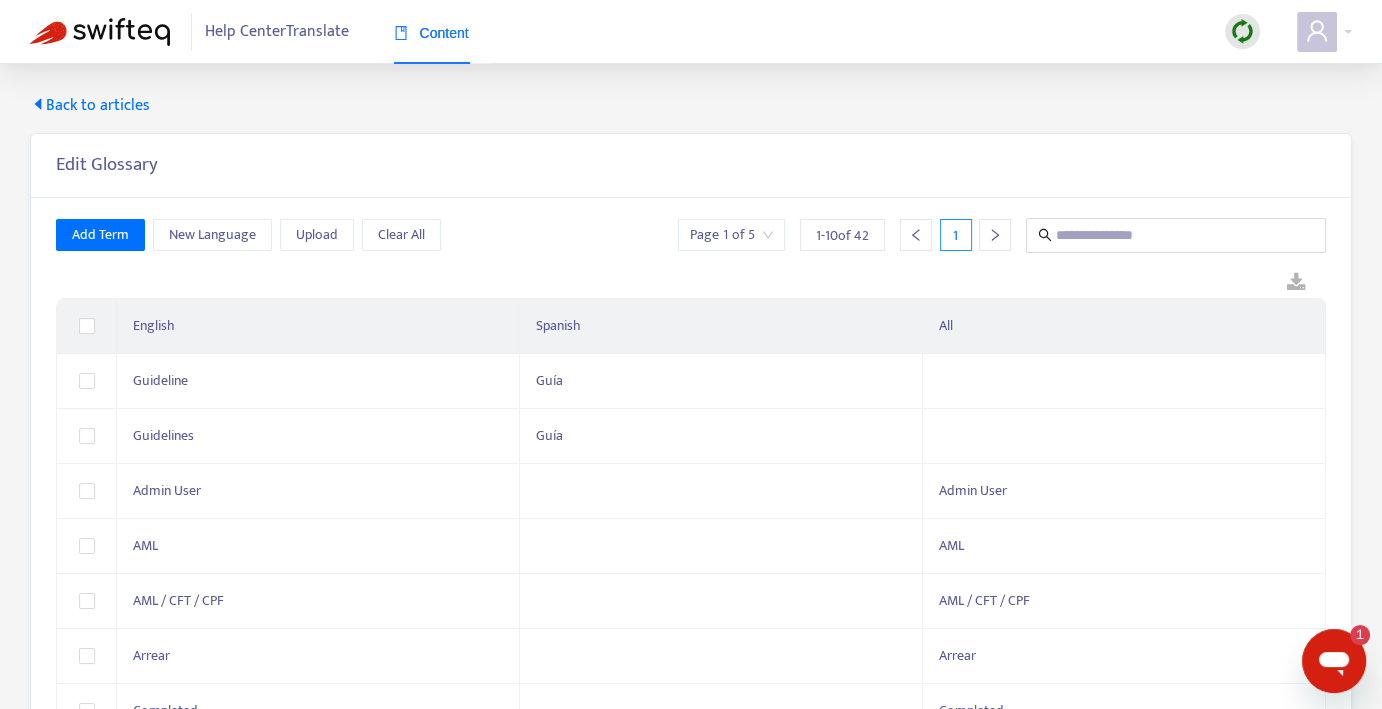click on "Add Term New Language Upload Clear All Page 1 of 5 1 - 10 of 42 1 English Spanish All Guideline Guía Guidelines Guía Admin User Admin User AML AML AML / CFT / CPF AML / CFT / CPF Arrear Arrear Completed Completed CRS CRS DCSL DCSL Dominion Dominion" at bounding box center [691, 561] 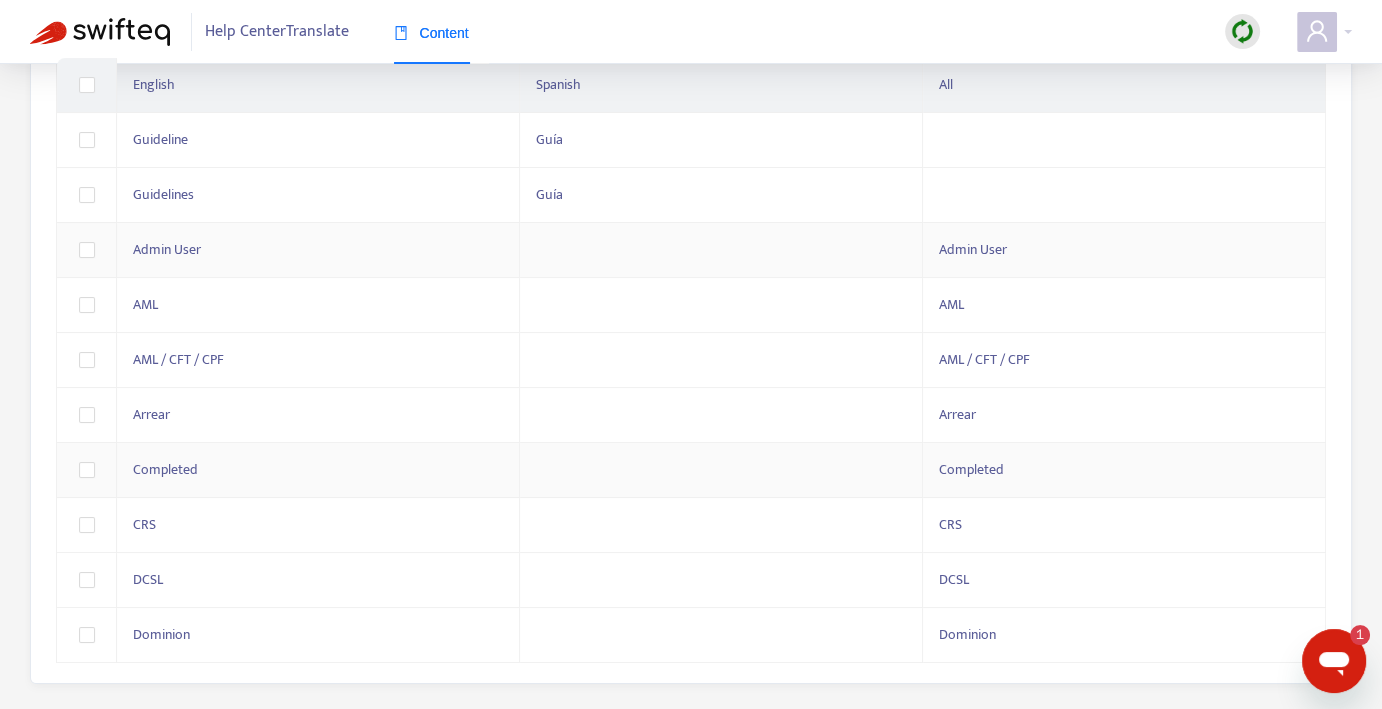 scroll, scrollTop: 0, scrollLeft: 0, axis: both 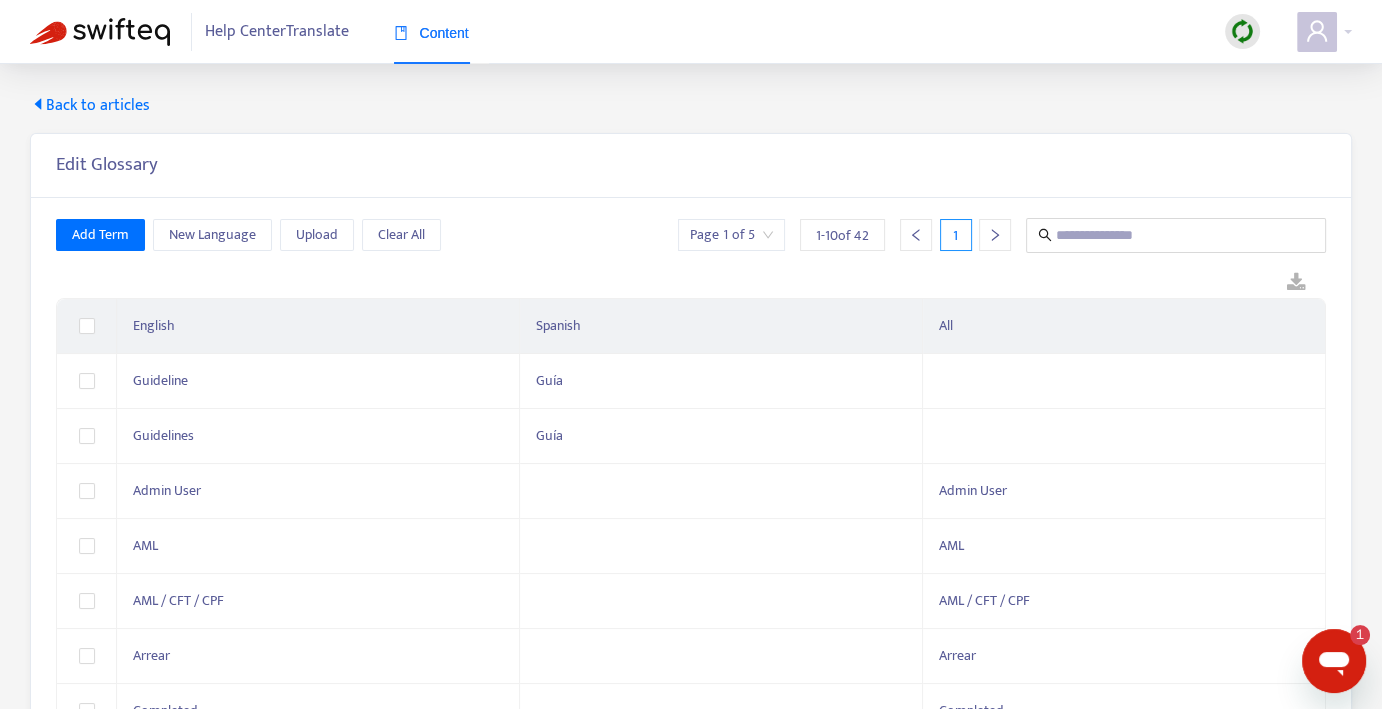 click on "Back to articles" at bounding box center (90, 106) 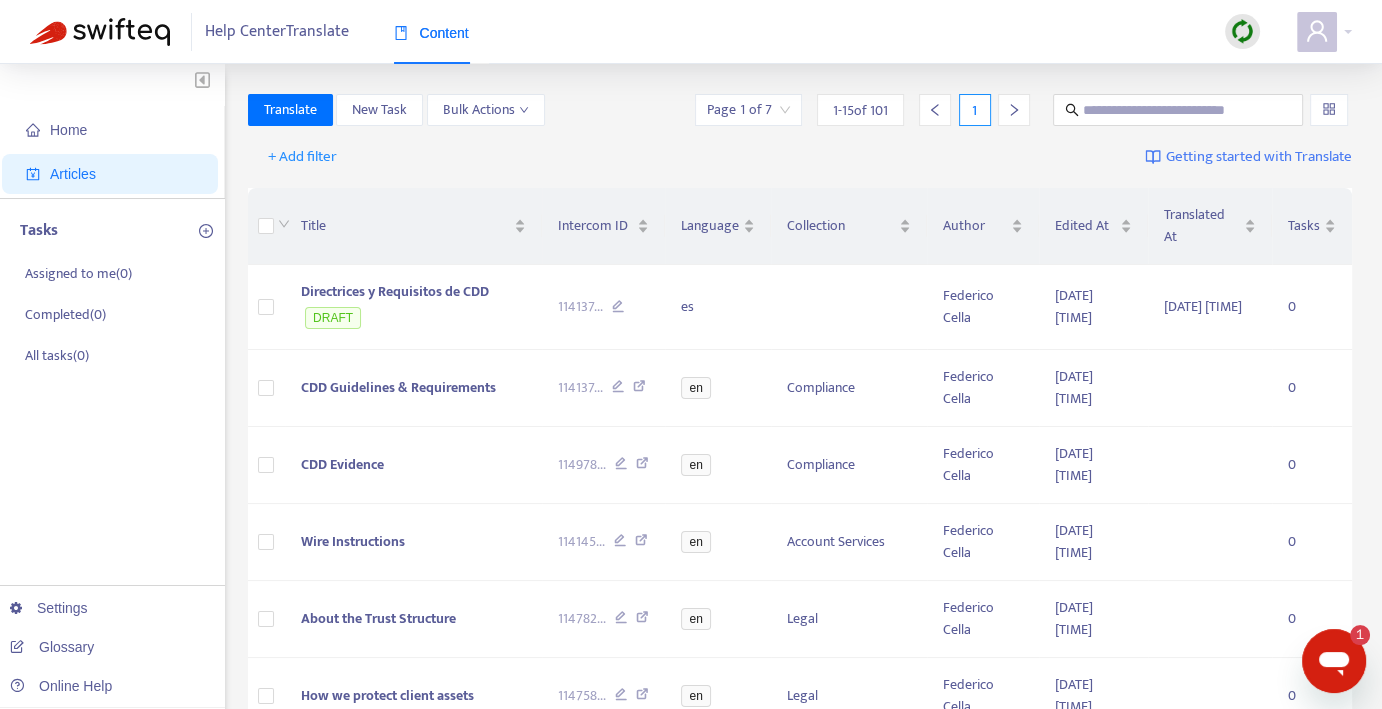 click at bounding box center [1242, 31] 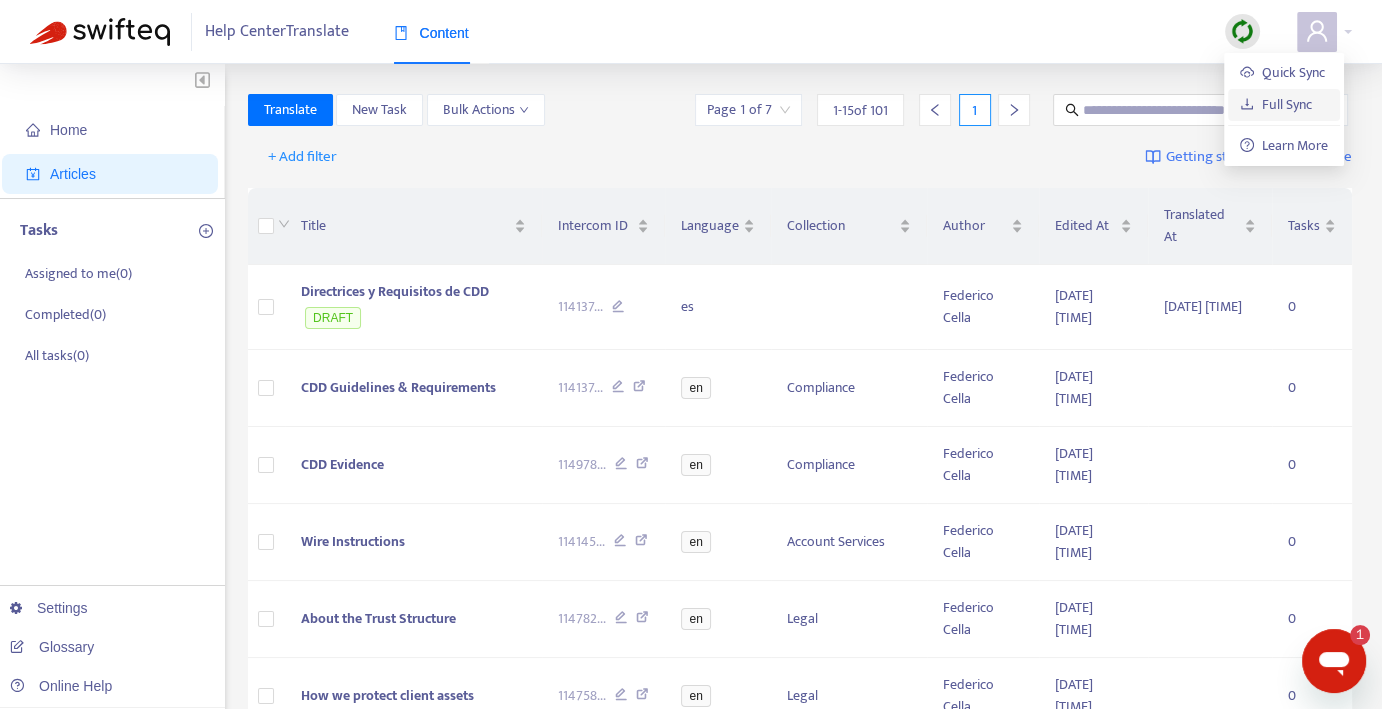 click on "Full Sync" at bounding box center [1276, 104] 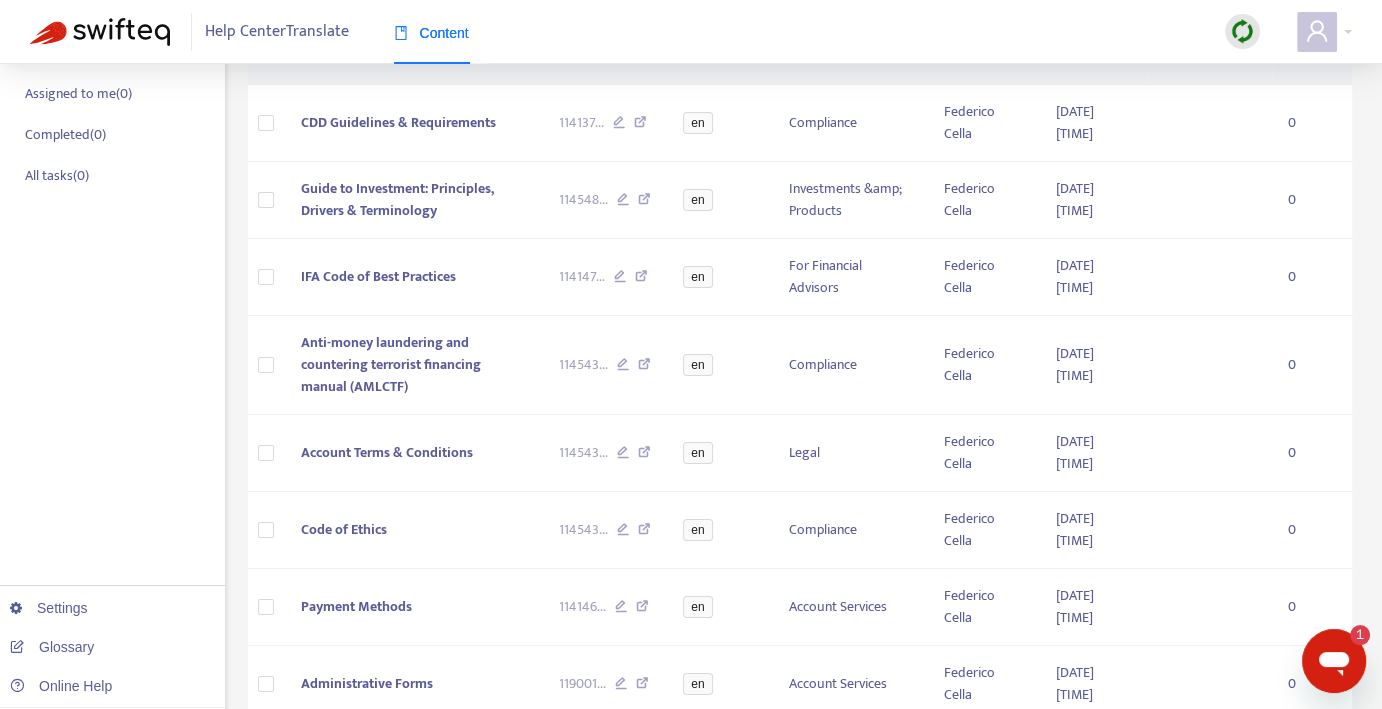 scroll, scrollTop: 0, scrollLeft: 0, axis: both 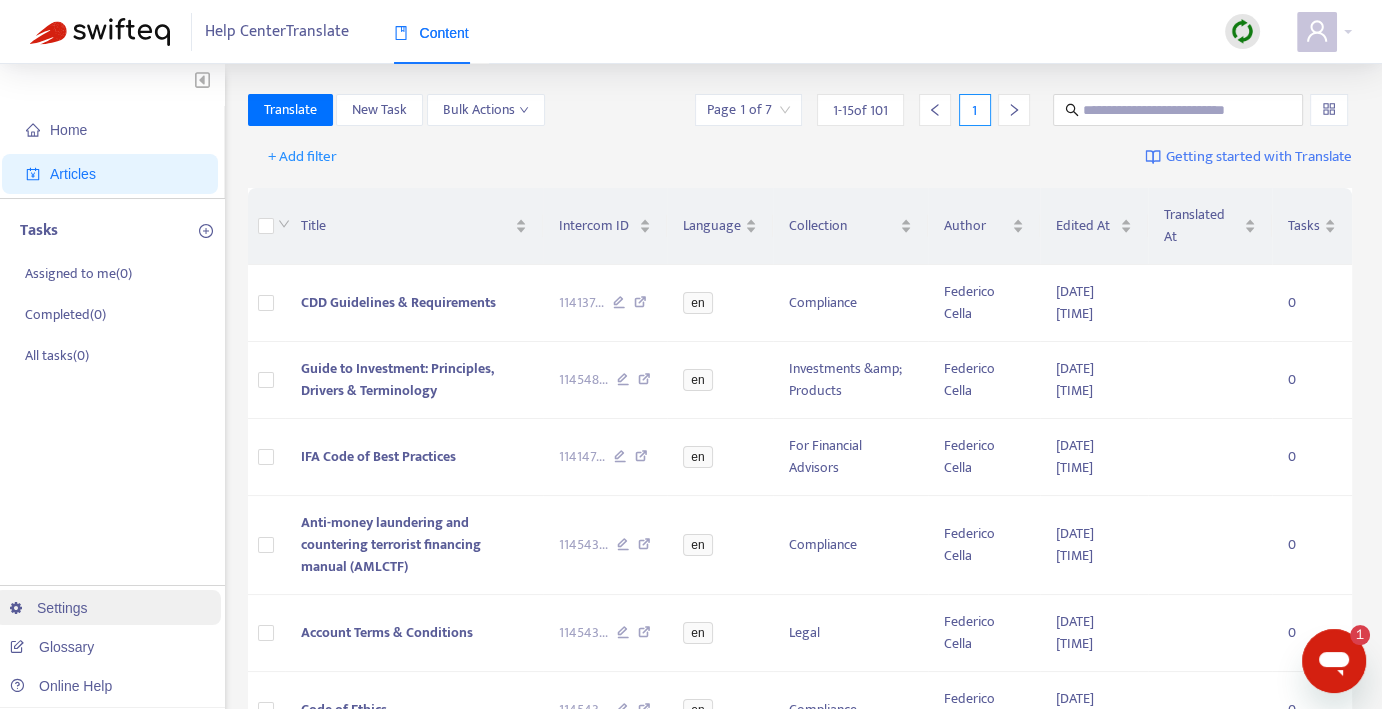 click on "Settings" at bounding box center [49, 608] 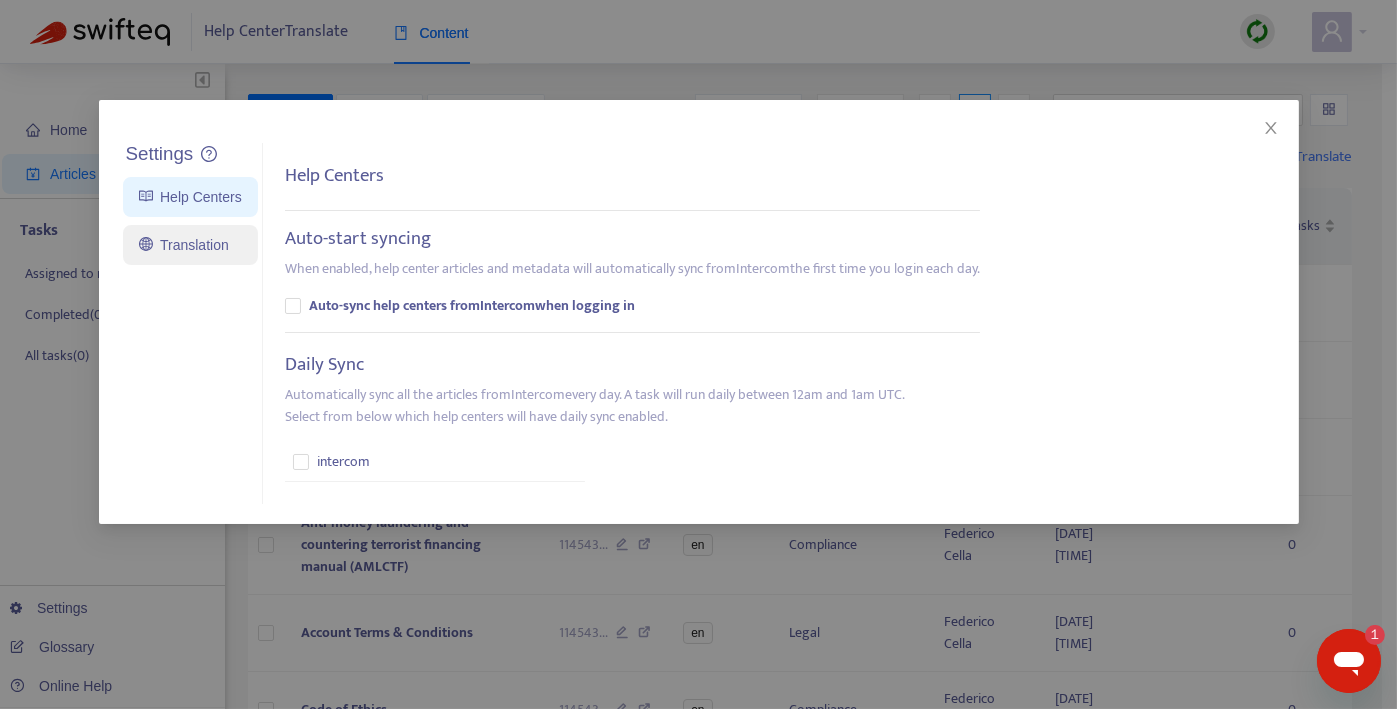 click on "Translation" at bounding box center [184, 245] 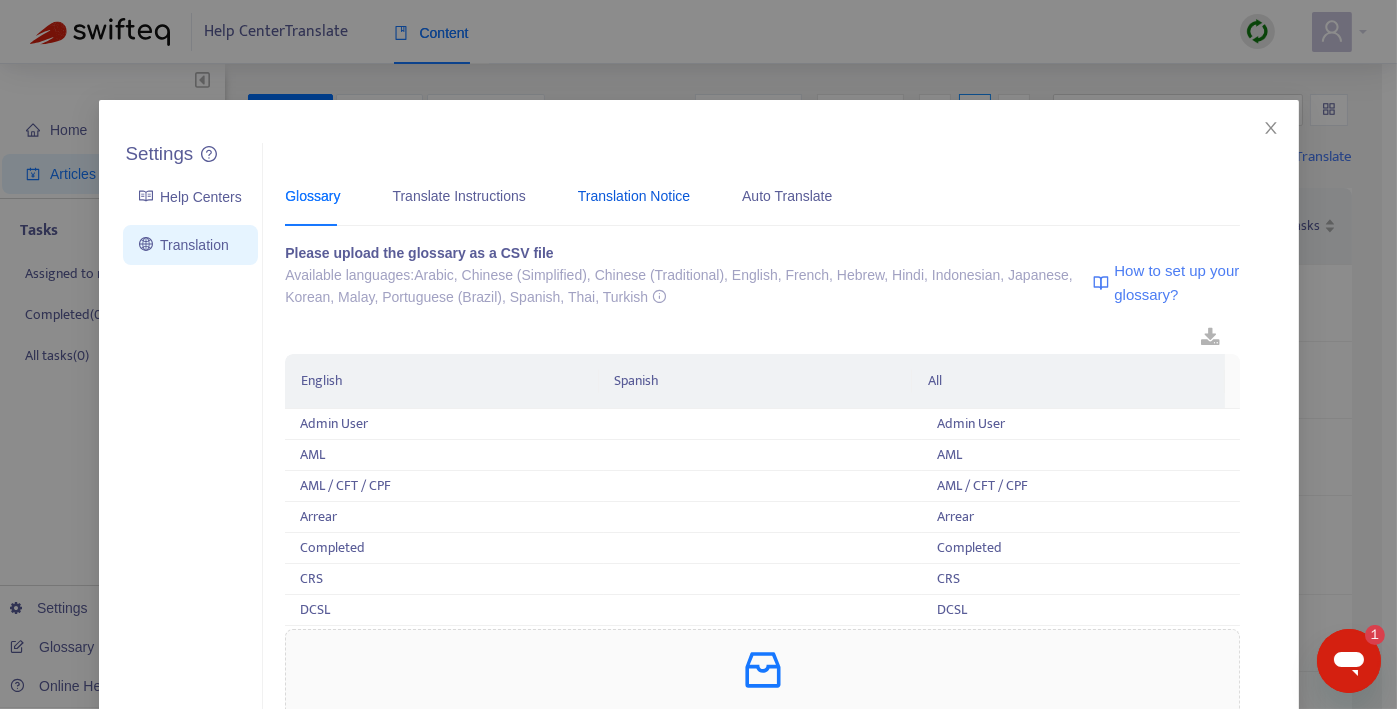 click on "Translation Notice" at bounding box center (634, 196) 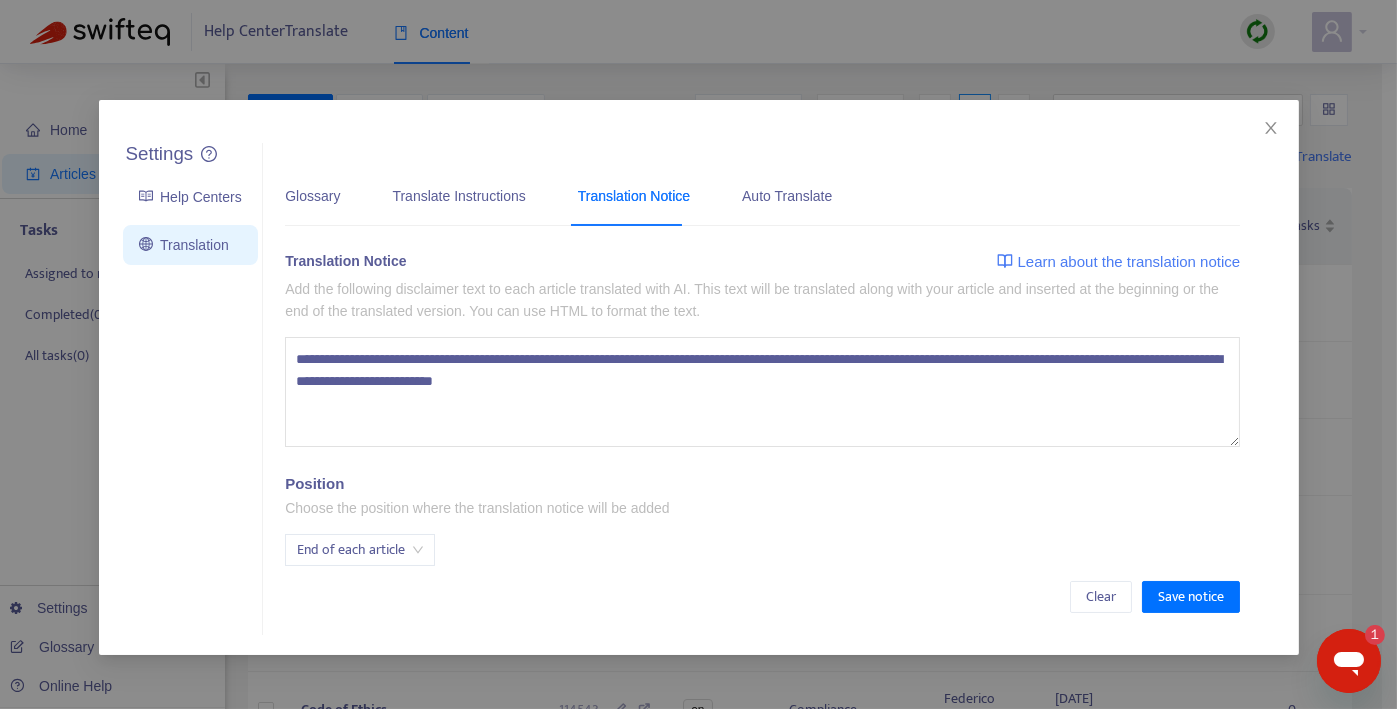 click on "**********" at bounding box center [762, 391] 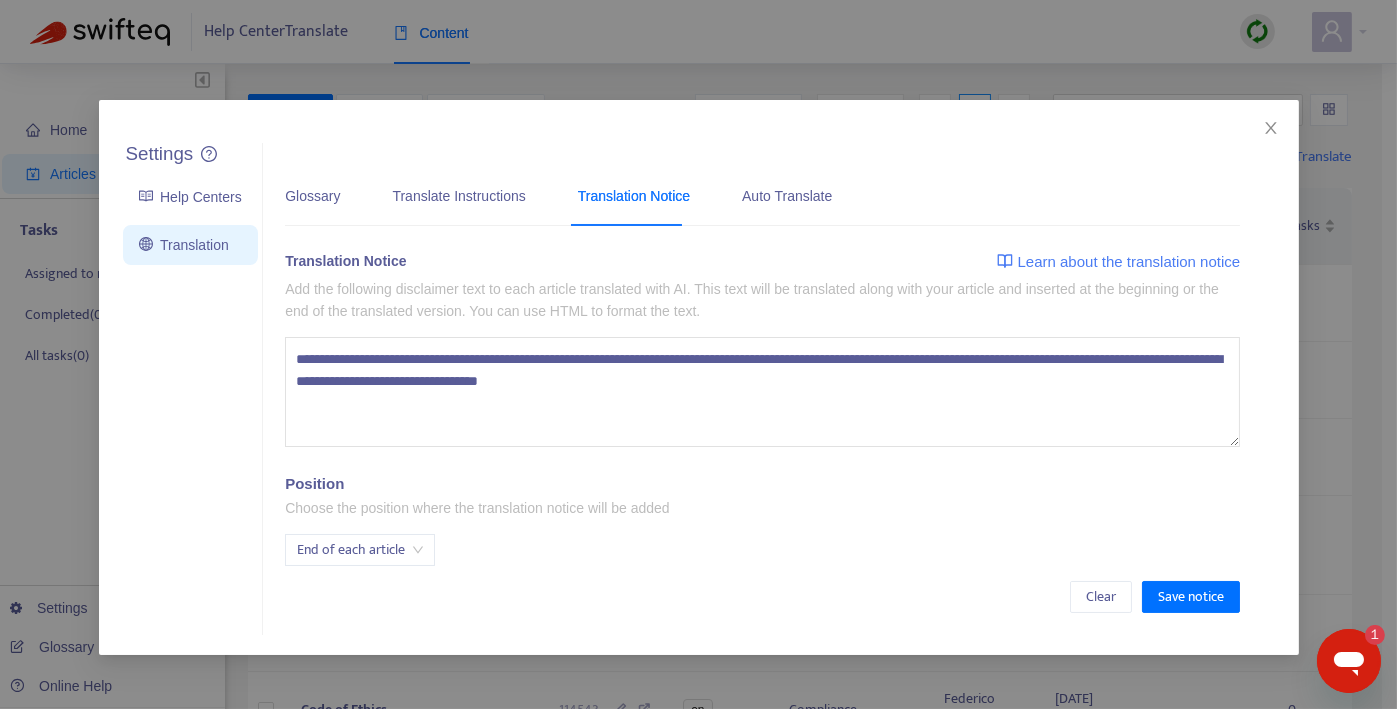 click on "**********" at bounding box center (762, 391) 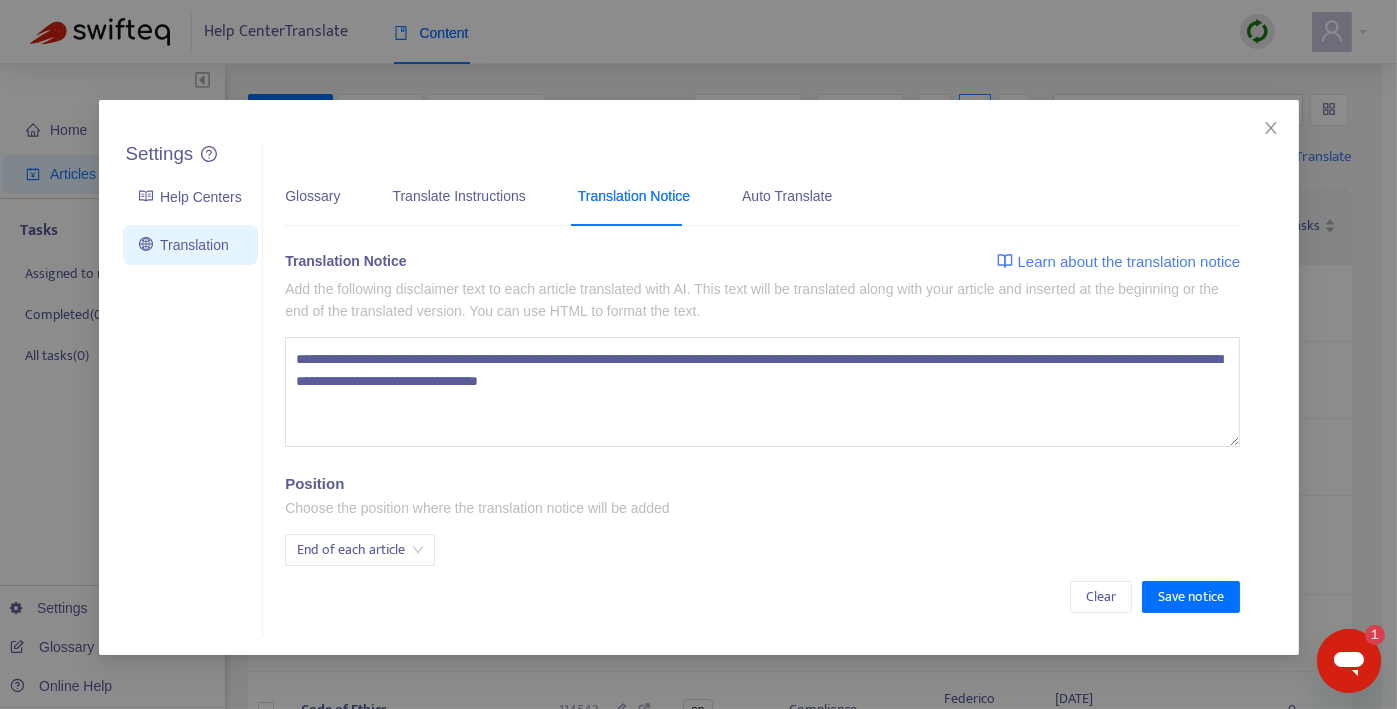 click on "**********" at bounding box center (762, 391) 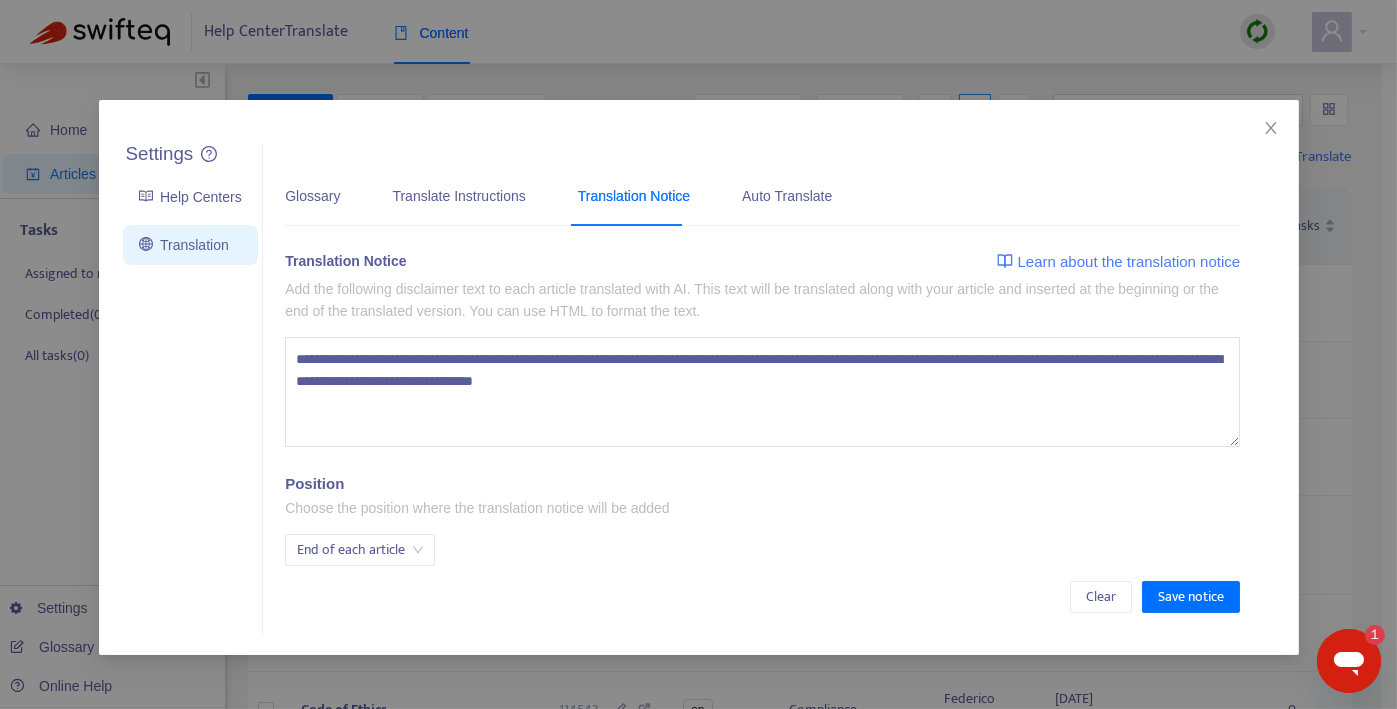 click on "**********" at bounding box center (762, 391) 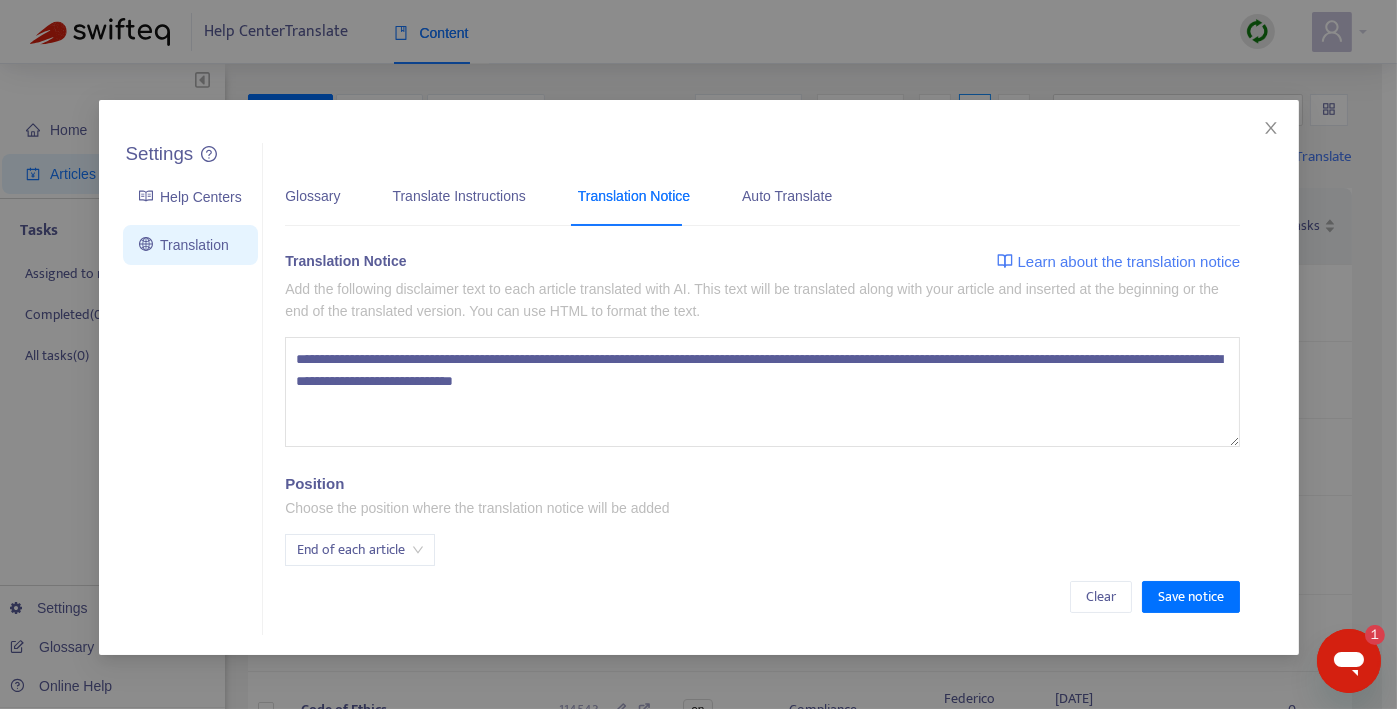 paste on "****" 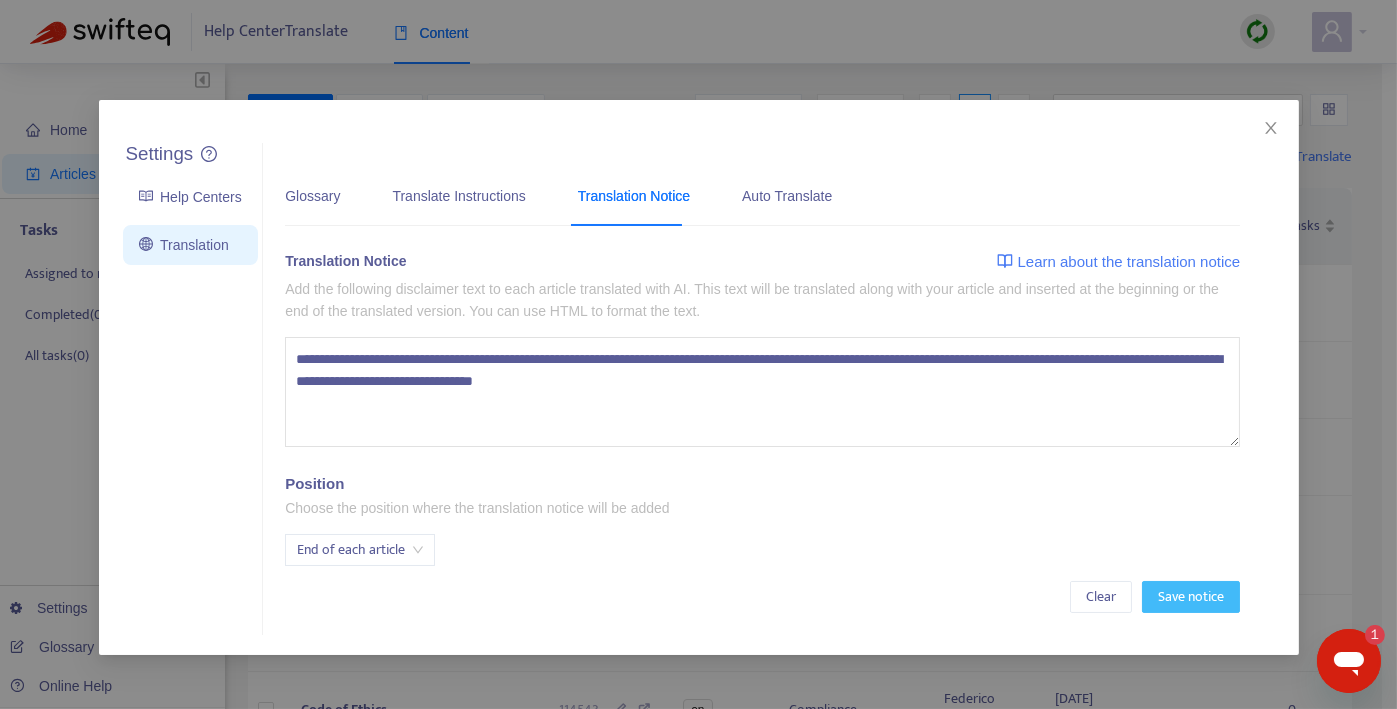 type on "**********" 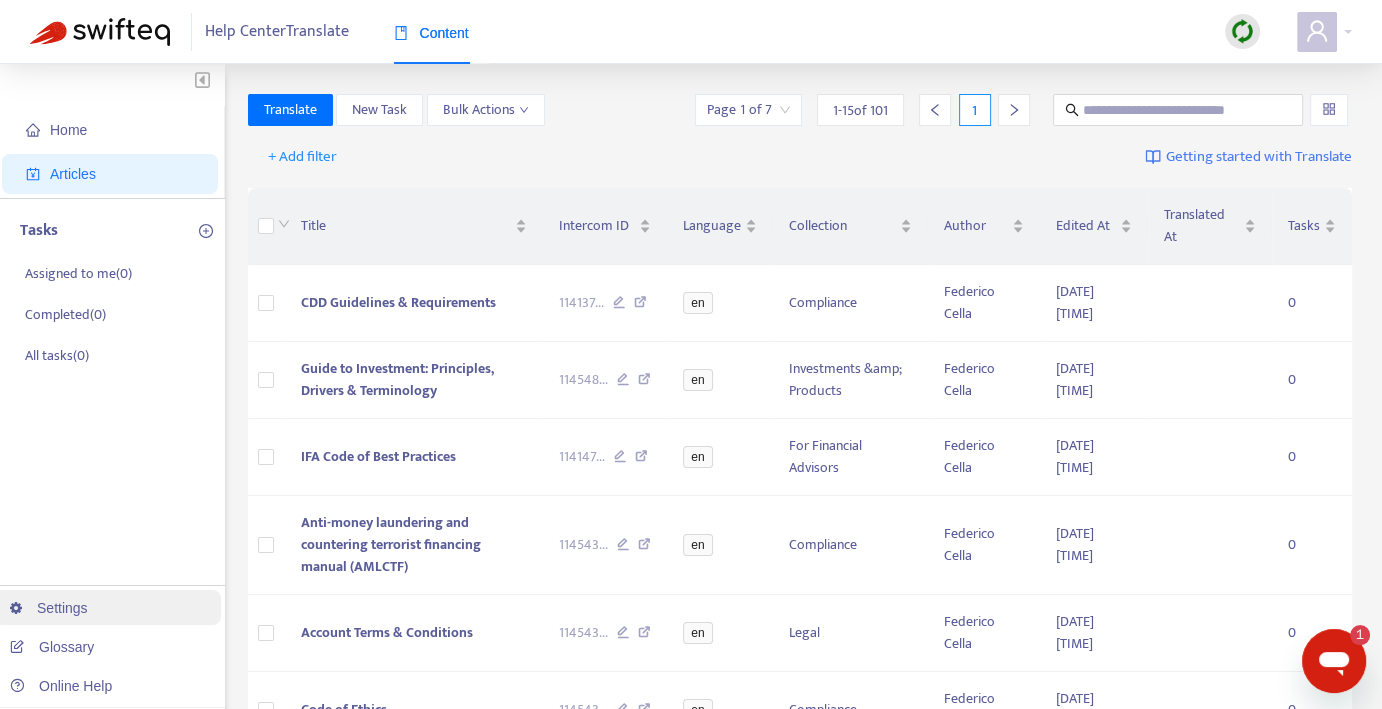 click on "Settings" at bounding box center (49, 608) 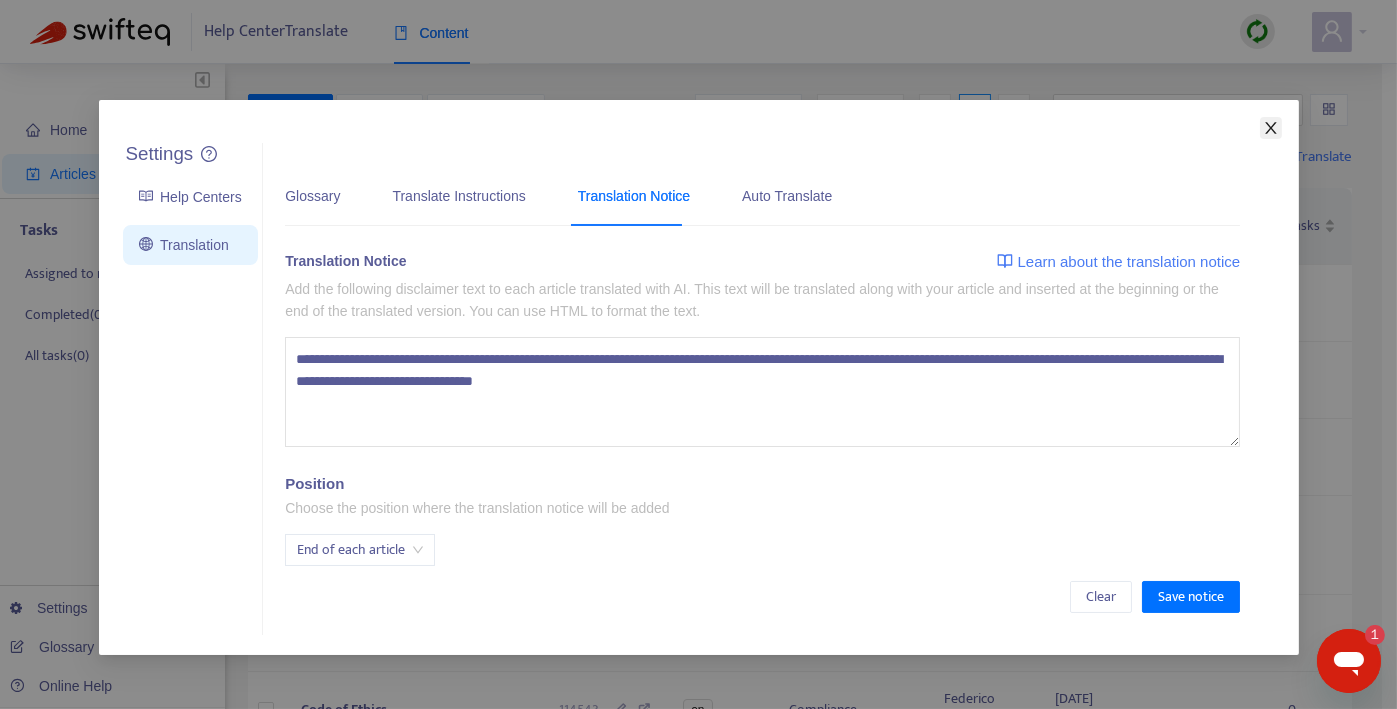 click 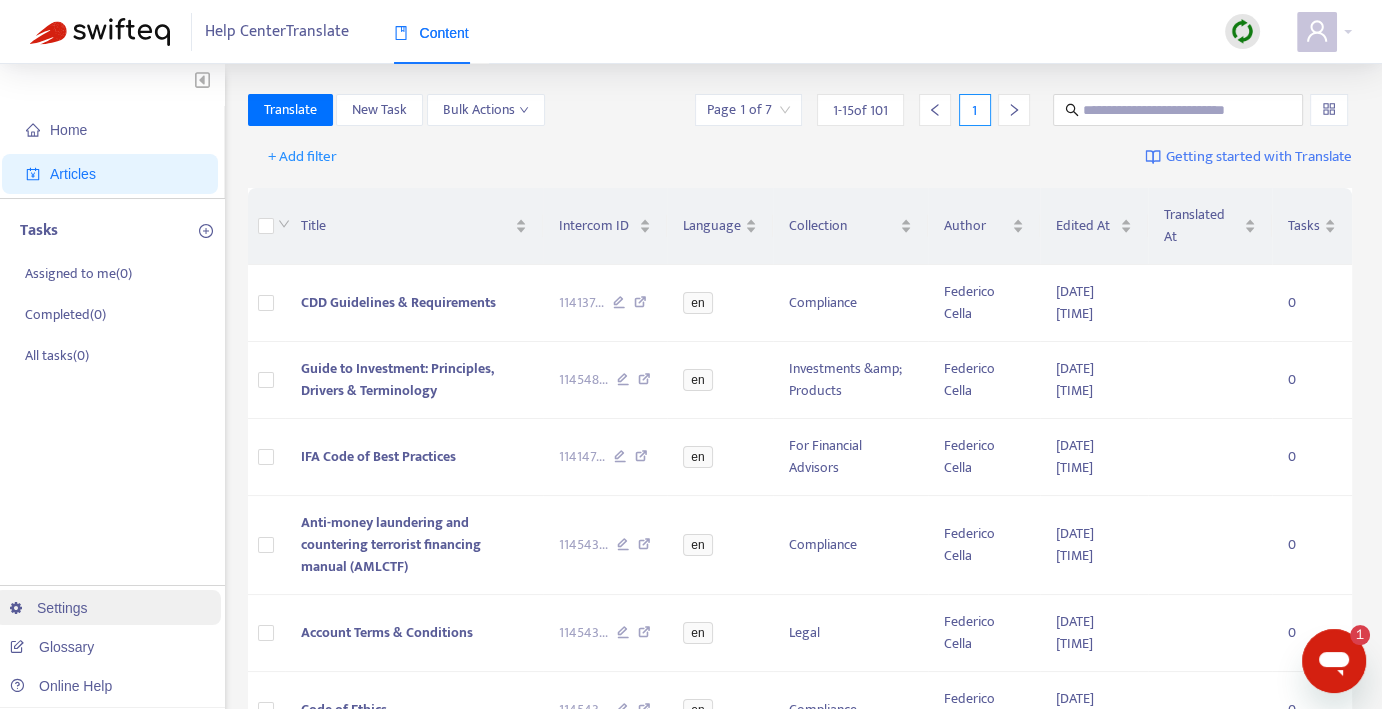 click on "Settings" at bounding box center [49, 608] 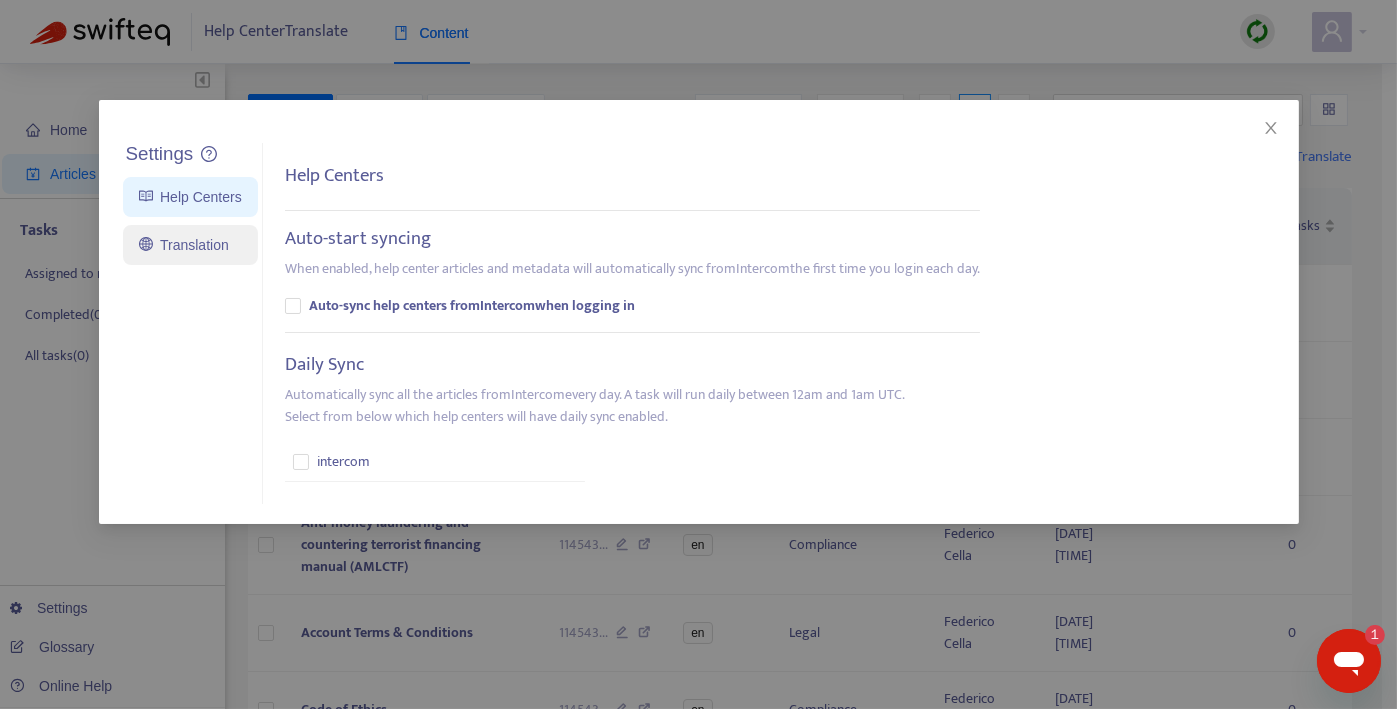 click on "Translation" at bounding box center (184, 245) 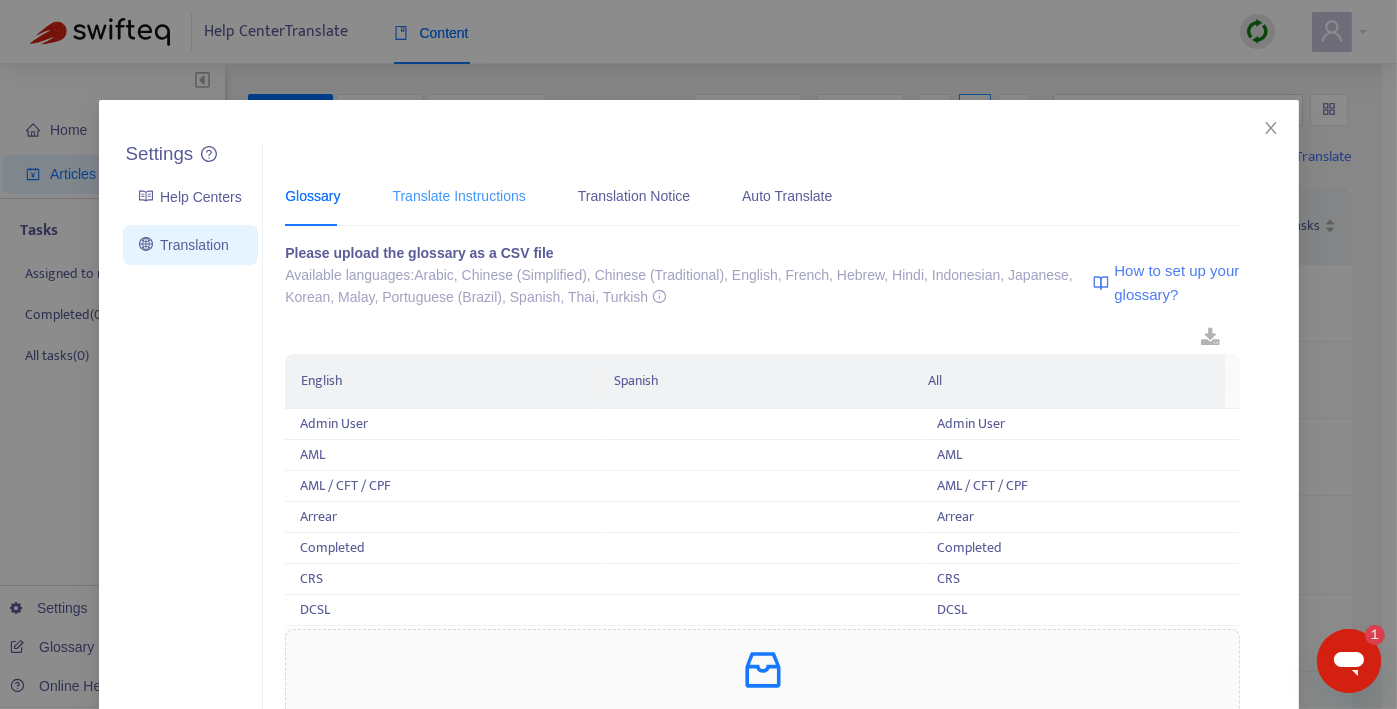 click on "Translate Instructions" at bounding box center (458, 195) 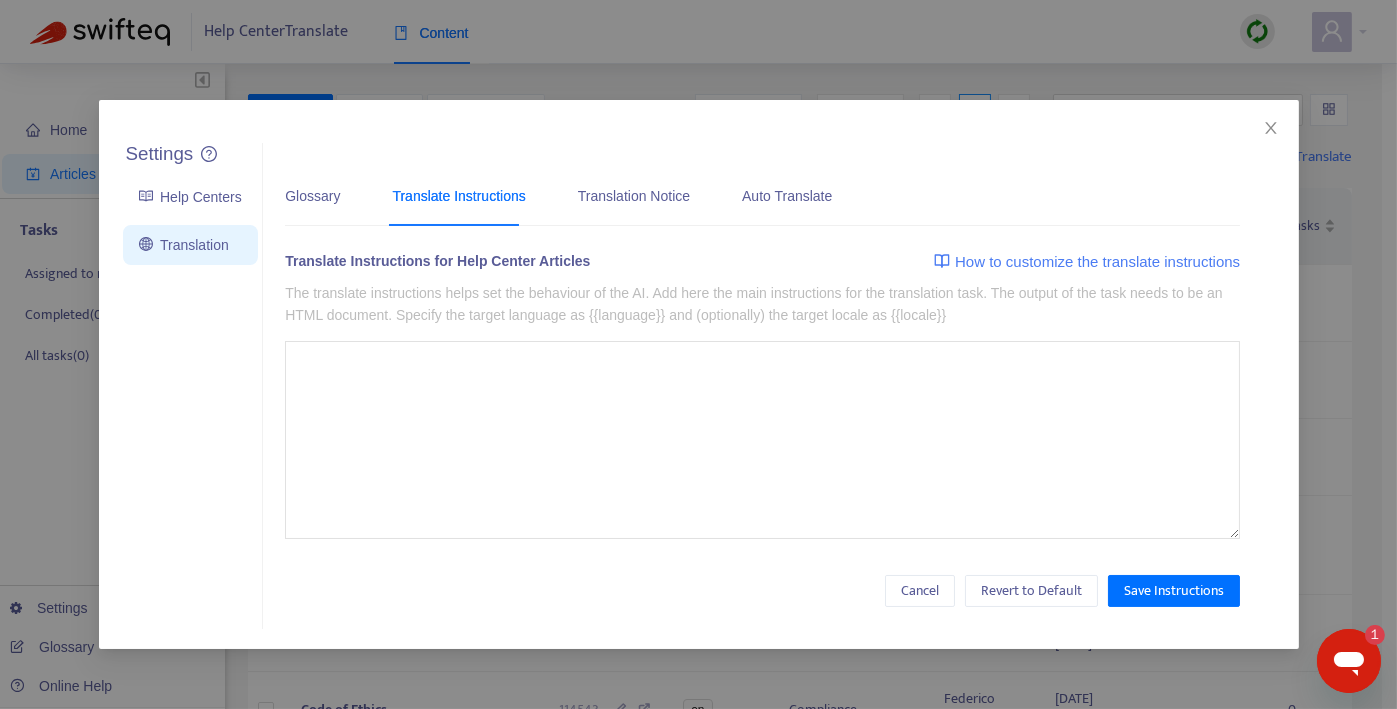 type on "**********" 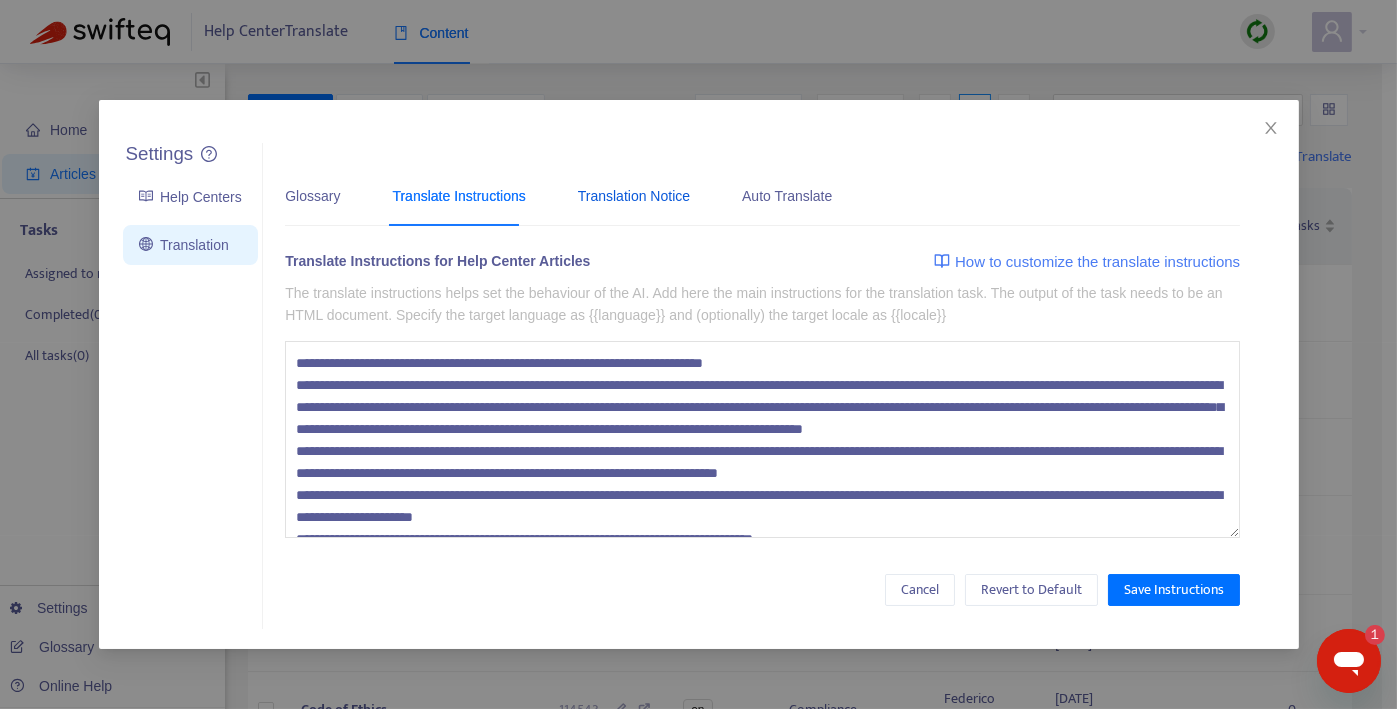 click on "Translation Notice" at bounding box center (634, 196) 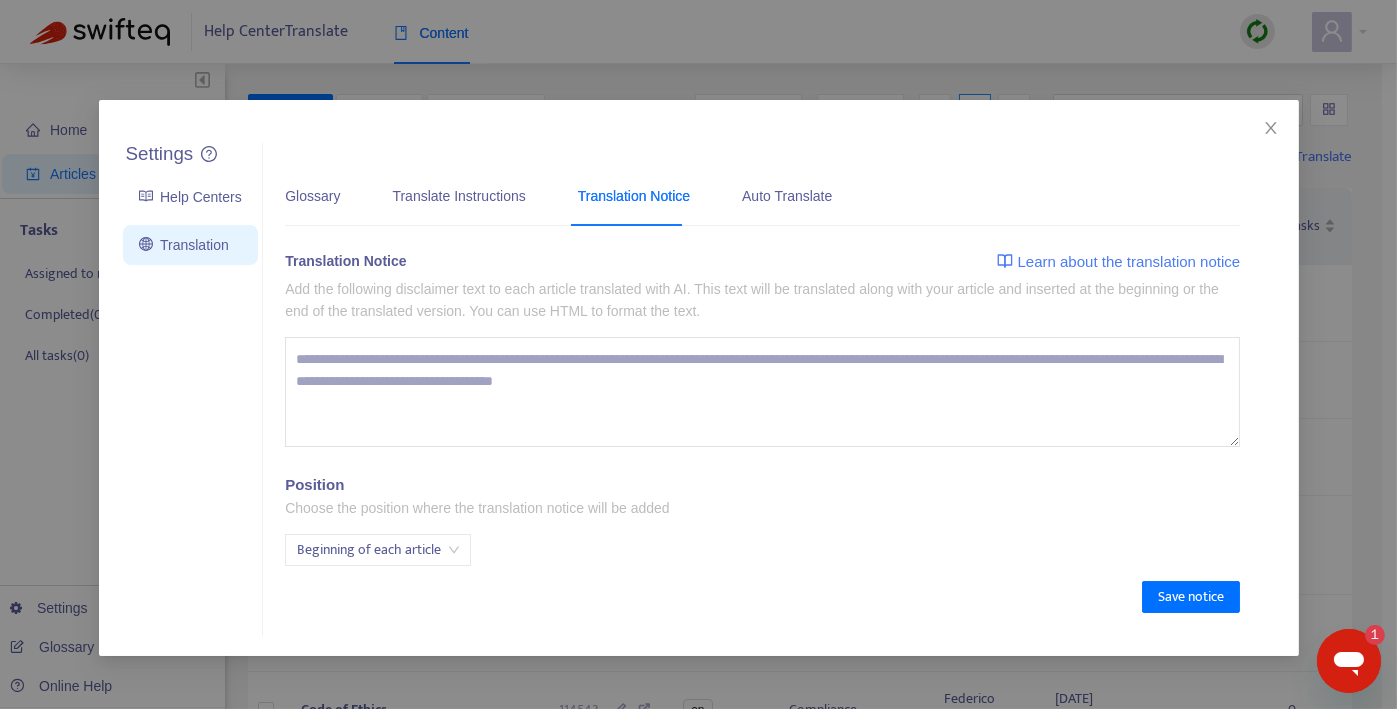 type on "**********" 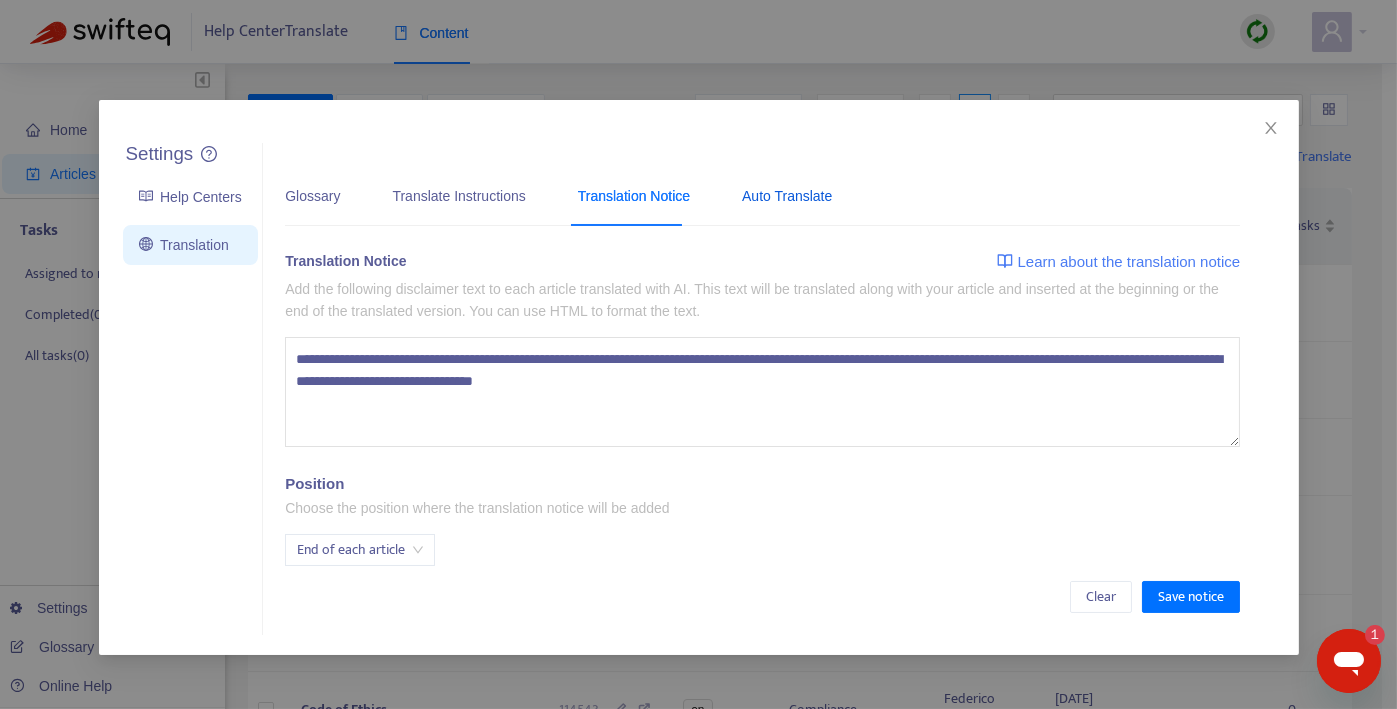 click on "Auto Translate" at bounding box center [787, 196] 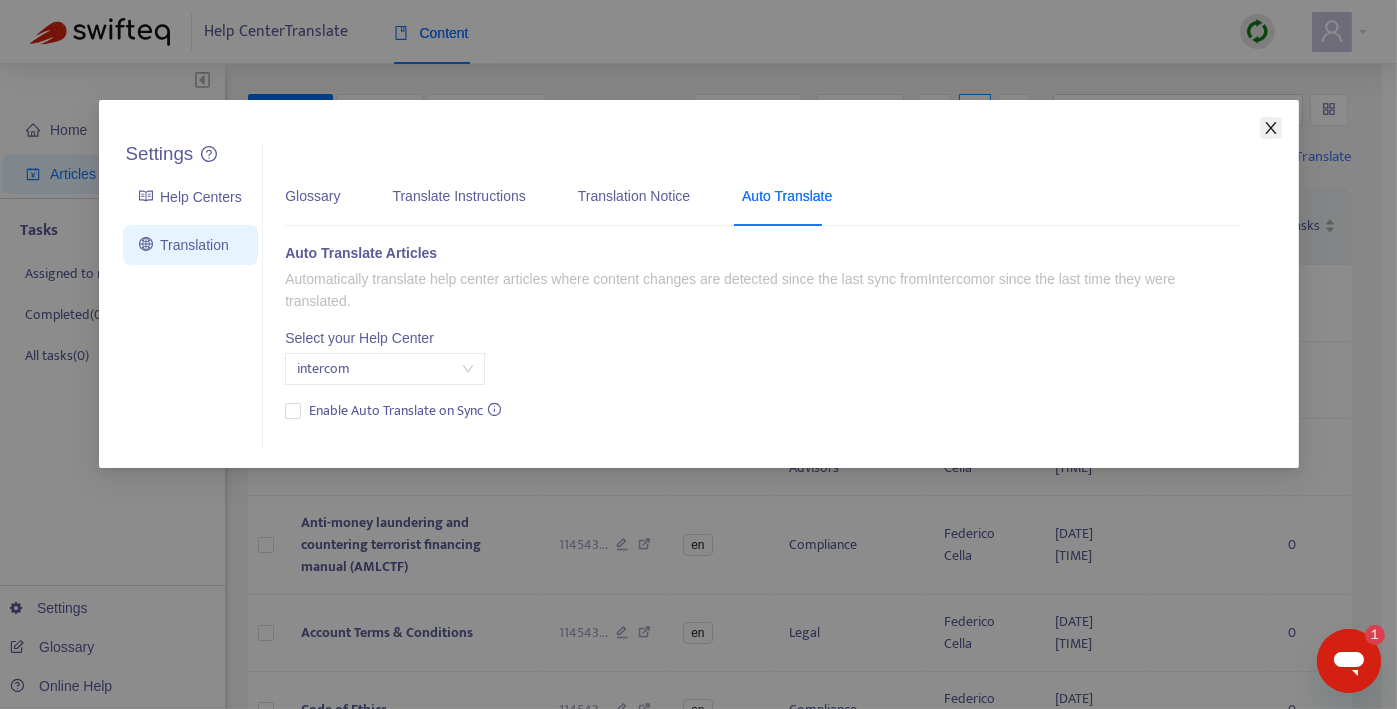 click 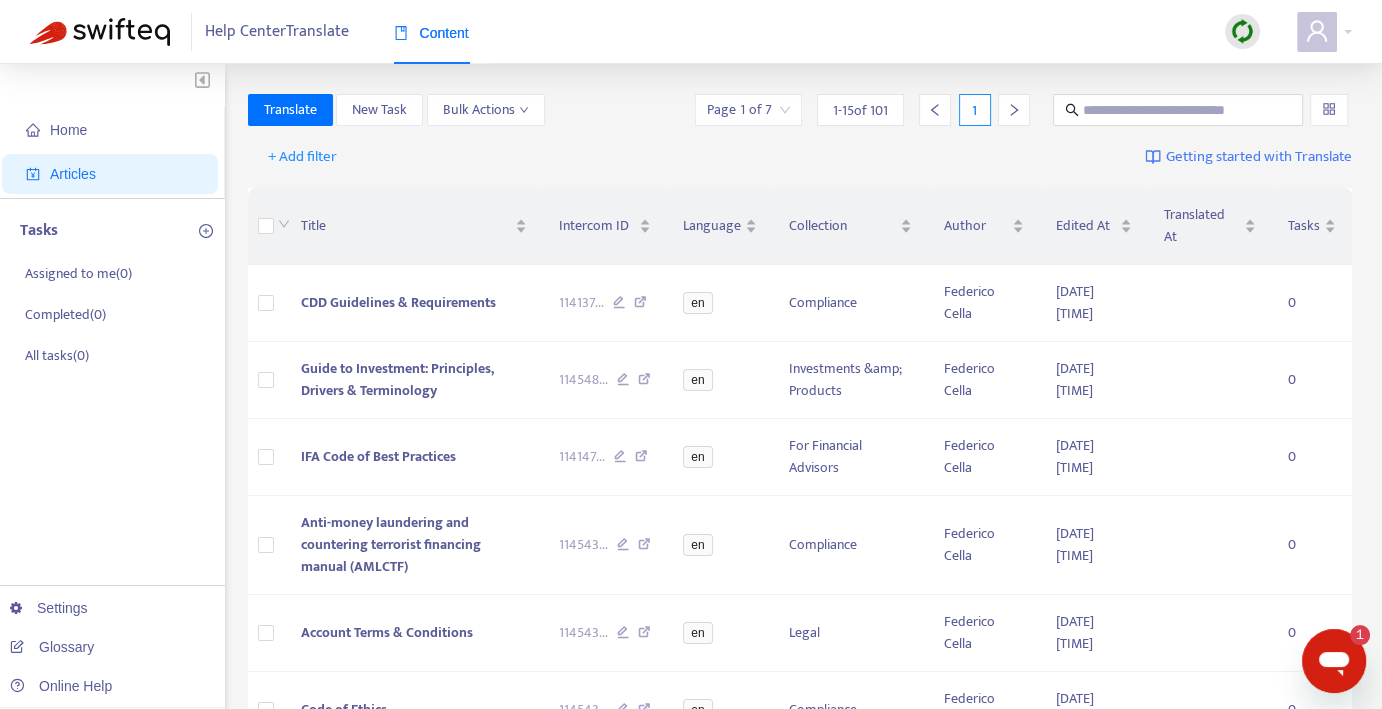 click on "Getting started with Translate" at bounding box center [1259, 157] 